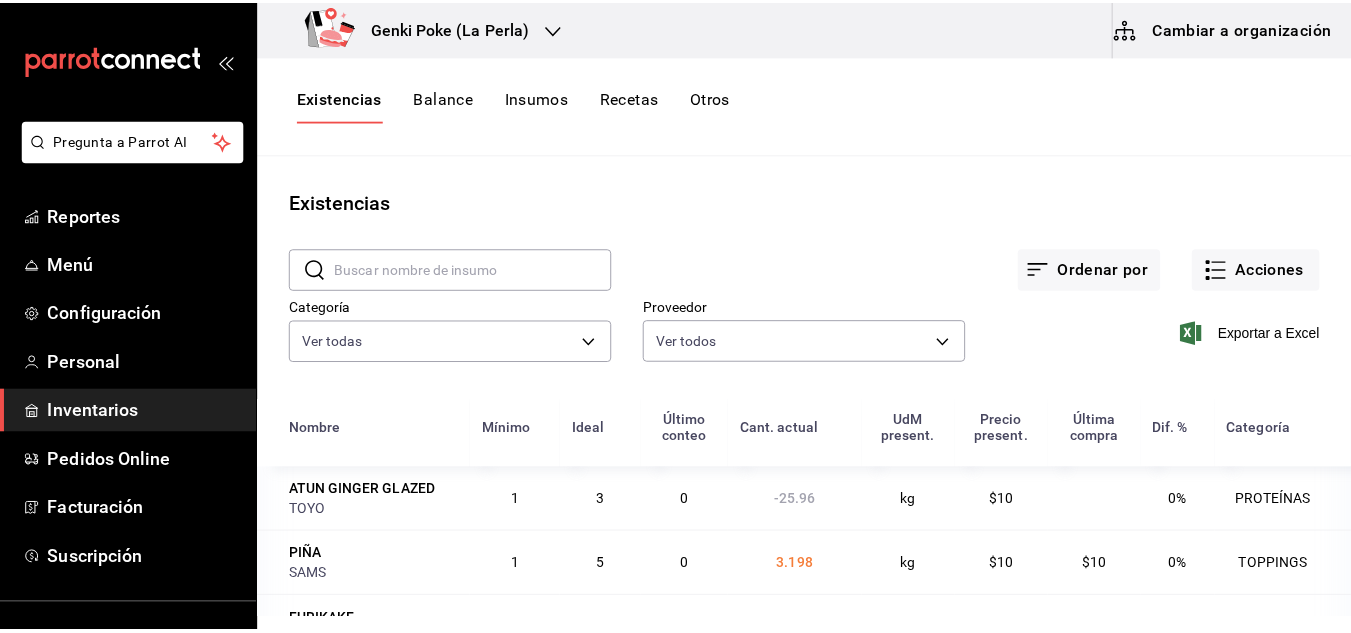 scroll, scrollTop: 0, scrollLeft: 0, axis: both 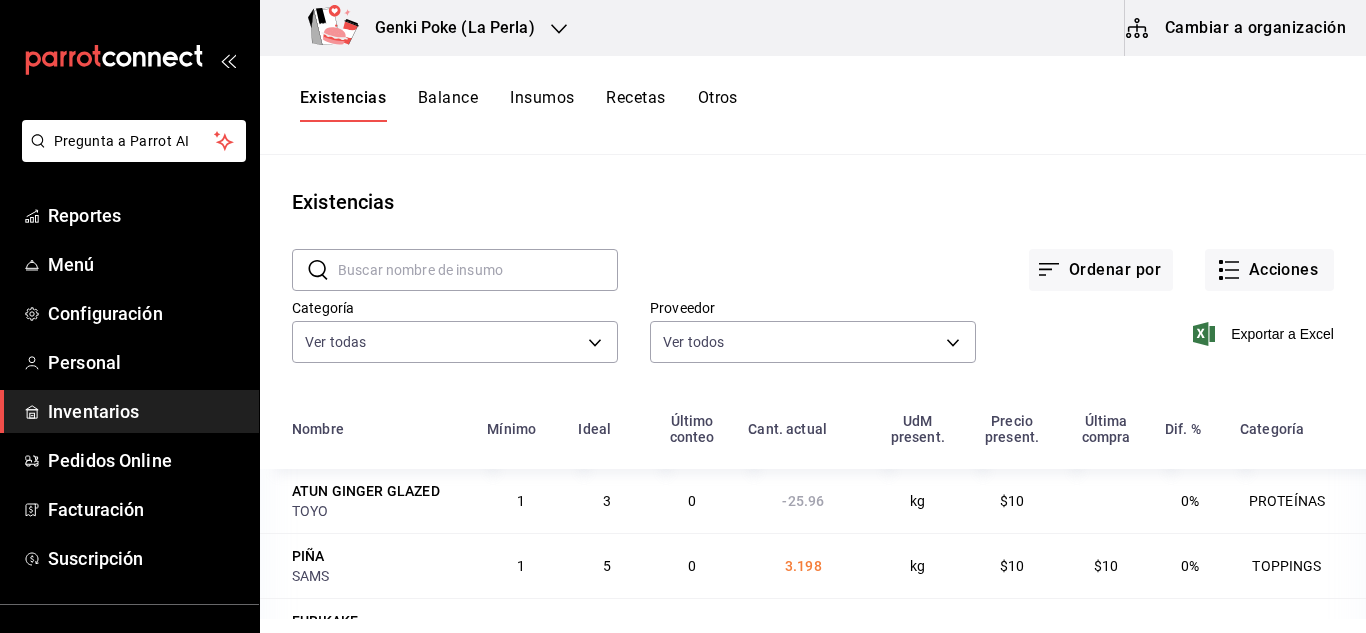 click on "Exportar a Excel" at bounding box center [1155, 318] 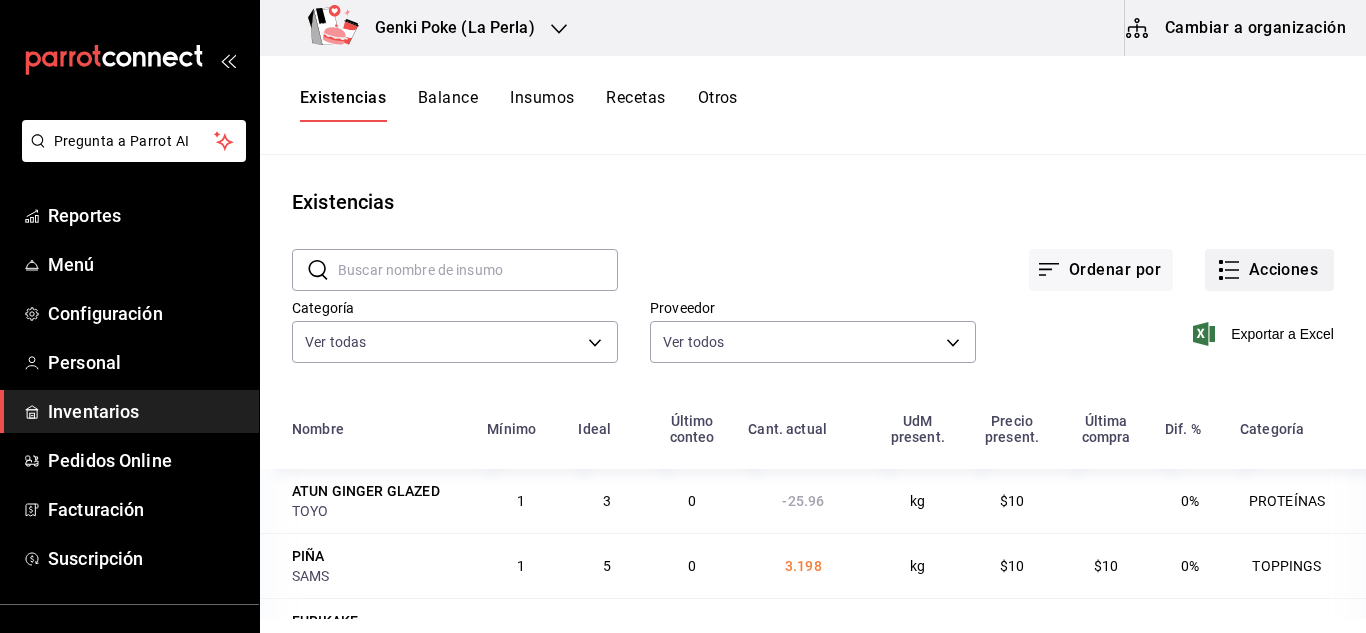 click on "Acciones" at bounding box center (1269, 270) 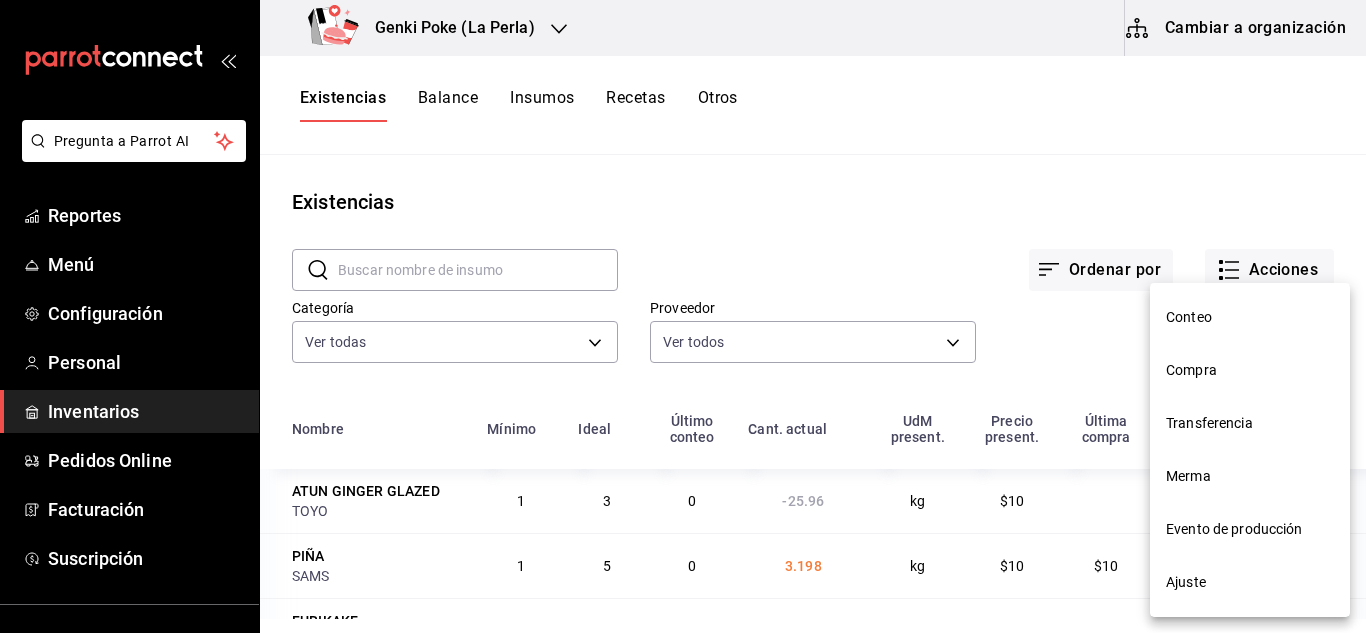 click on "Compra" at bounding box center (1250, 370) 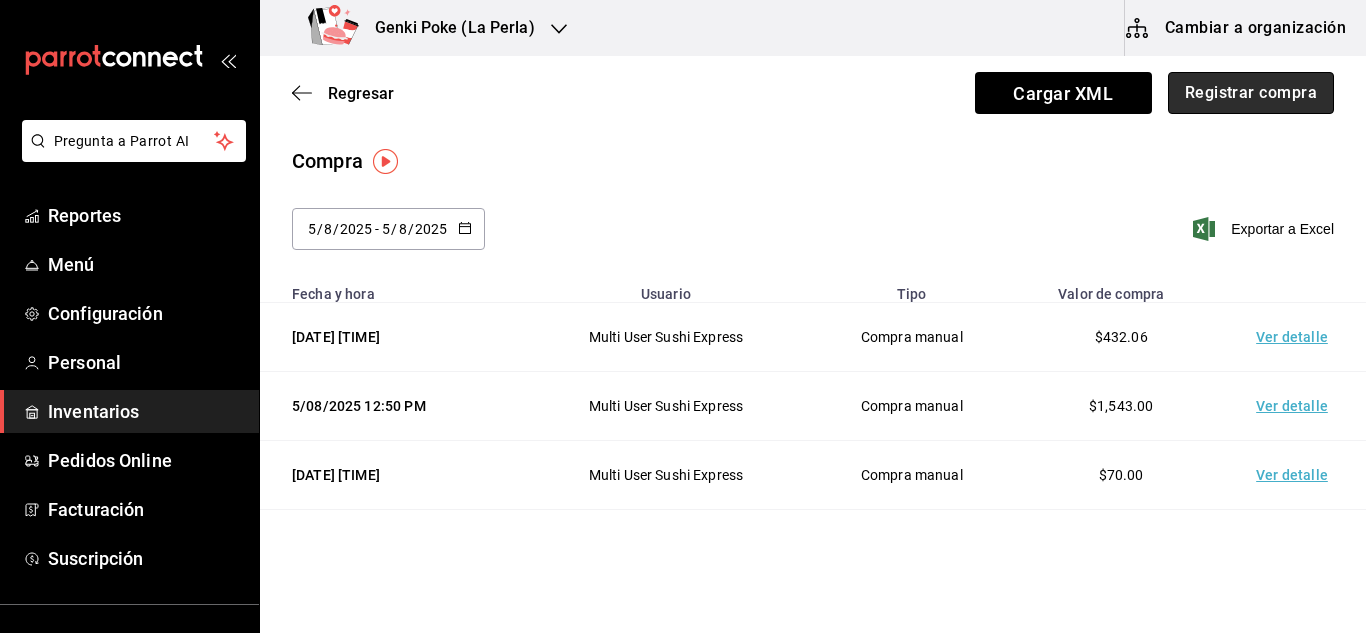 click on "Registrar compra" at bounding box center (1251, 93) 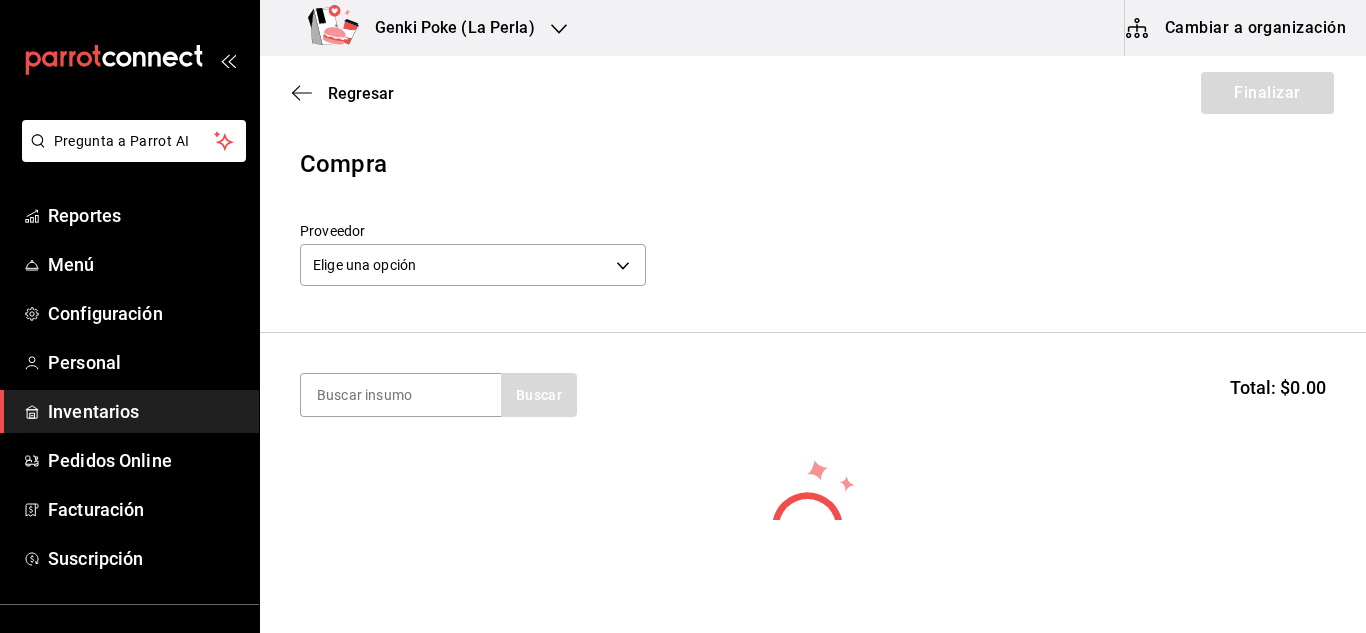 click on "Elige una opción default" at bounding box center (473, 262) 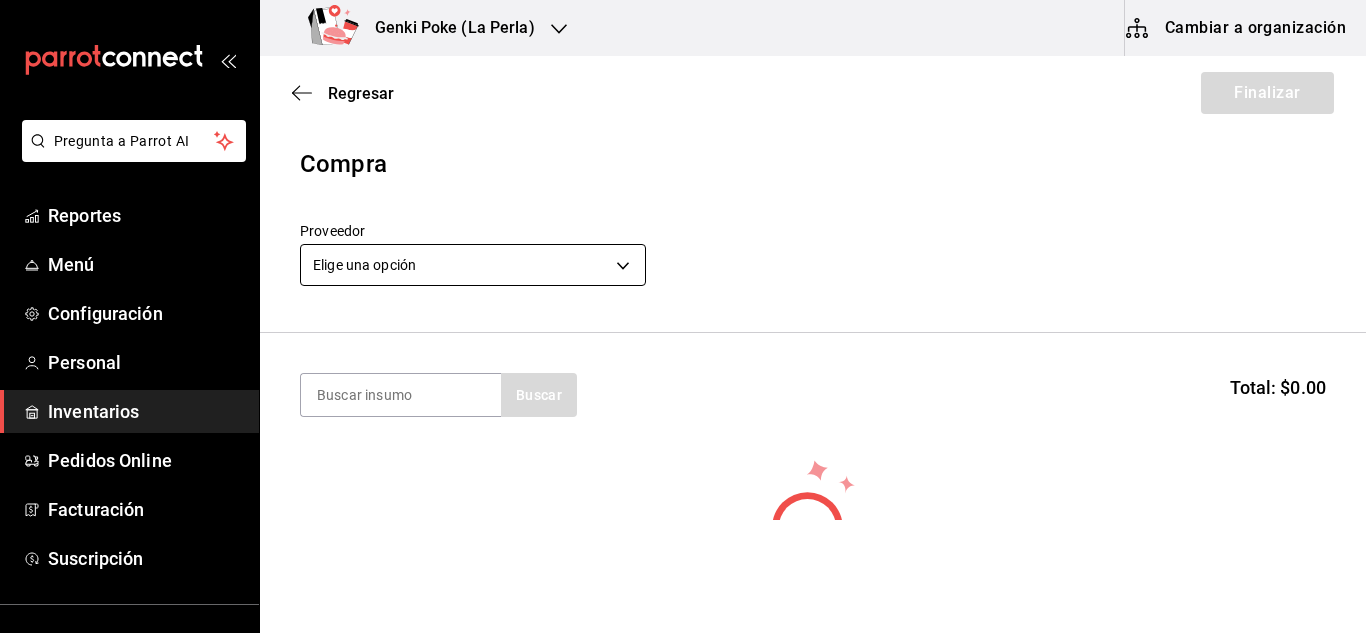 click on "Pregunta a Parrot AI Reportes   Menú   Configuración   Personal   Inventarios   Pedidos Online   Facturación   Suscripción   Ayuda Recomienda Parrot   Multi User Sushi Express   Sugerir nueva función   Genki Poke (La Perla) Cambiar a organización Regresar Finalizar Compra Proveedor Elige una opción default Buscar Total: $0.00 No hay insumos a mostrar. Busca un insumo para agregarlo a la lista GANA 1 MES GRATIS EN TU SUSCRIPCIÓN AQUÍ ¿Recuerdas cómo empezó tu restaurante?
Hoy puedes ayudar a un colega a tener el mismo cambio que tú viviste.
Recomienda Parrot directamente desde tu Portal Administrador.
Es fácil y rápido.
🎁 Por cada restaurante que se una, ganas 1 mes gratis. Ver video tutorial Ir a video Pregunta a Parrot AI Reportes   Menú   Configuración   Personal   Inventarios   Pedidos Online   Facturación   Suscripción   Ayuda Recomienda Parrot   Multi User Sushi Express   Sugerir nueva función   Editar Eliminar Visitar centro de ayuda ([PHONE]) soporte@example.com" at bounding box center (683, 260) 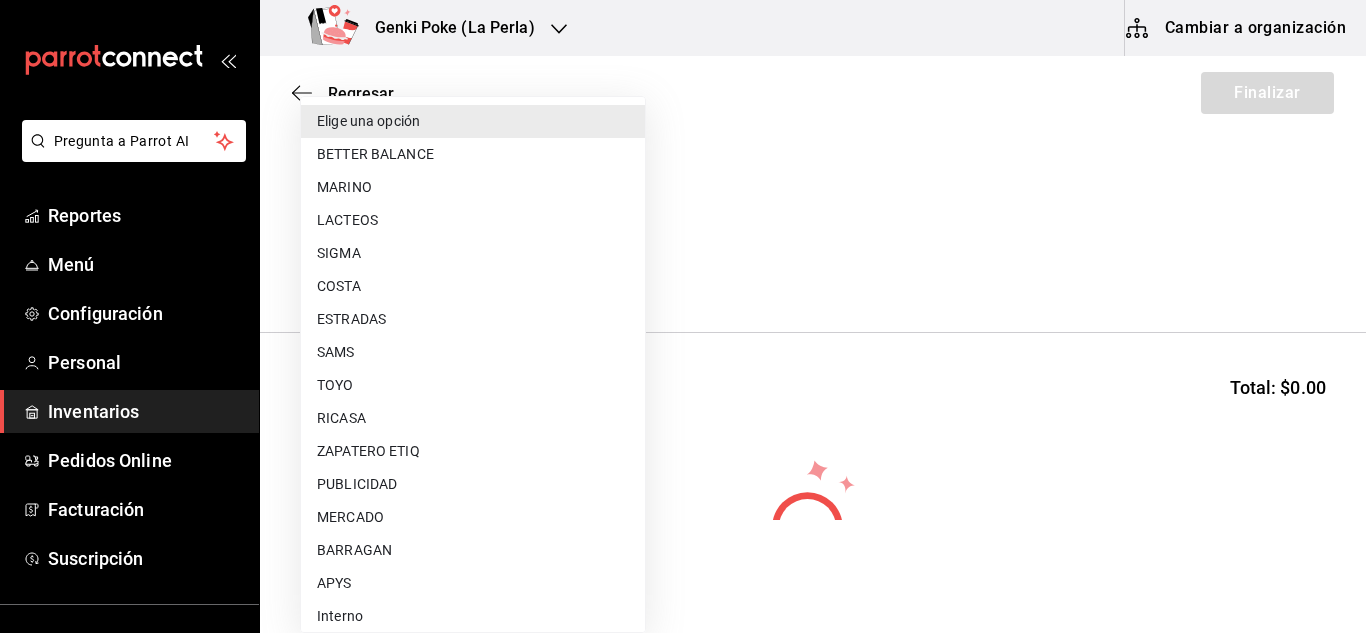 click on "COSTA" at bounding box center (473, 286) 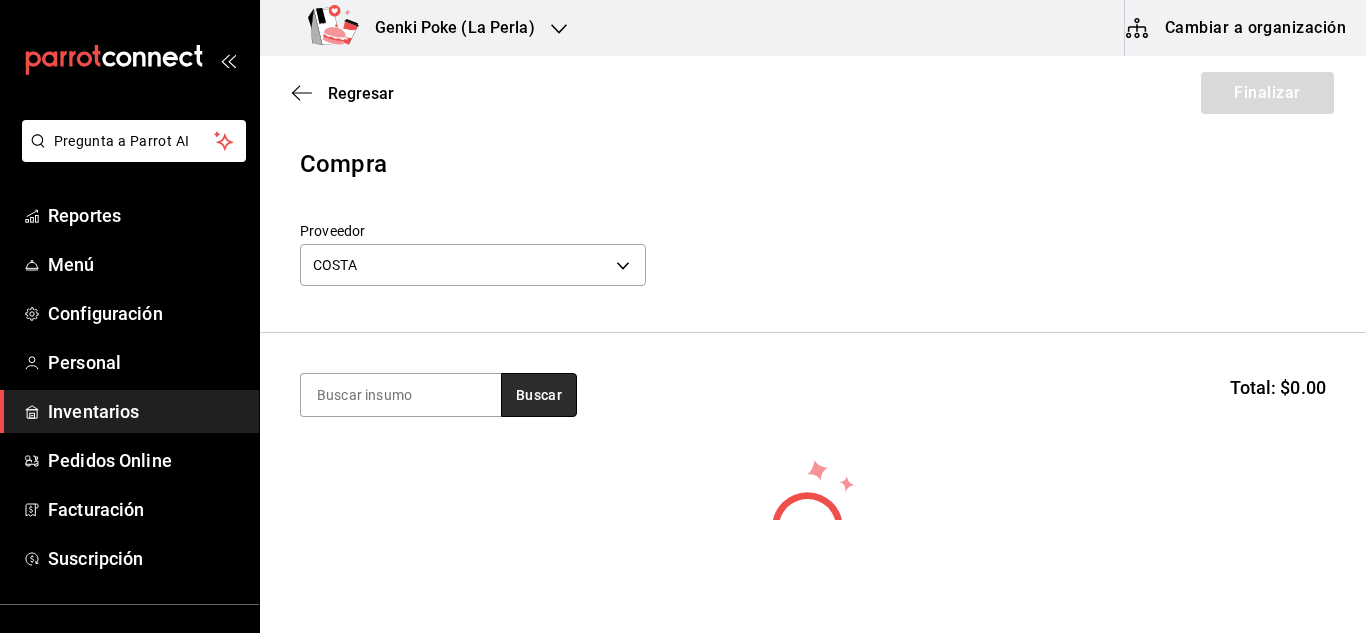click on "Buscar" at bounding box center [539, 395] 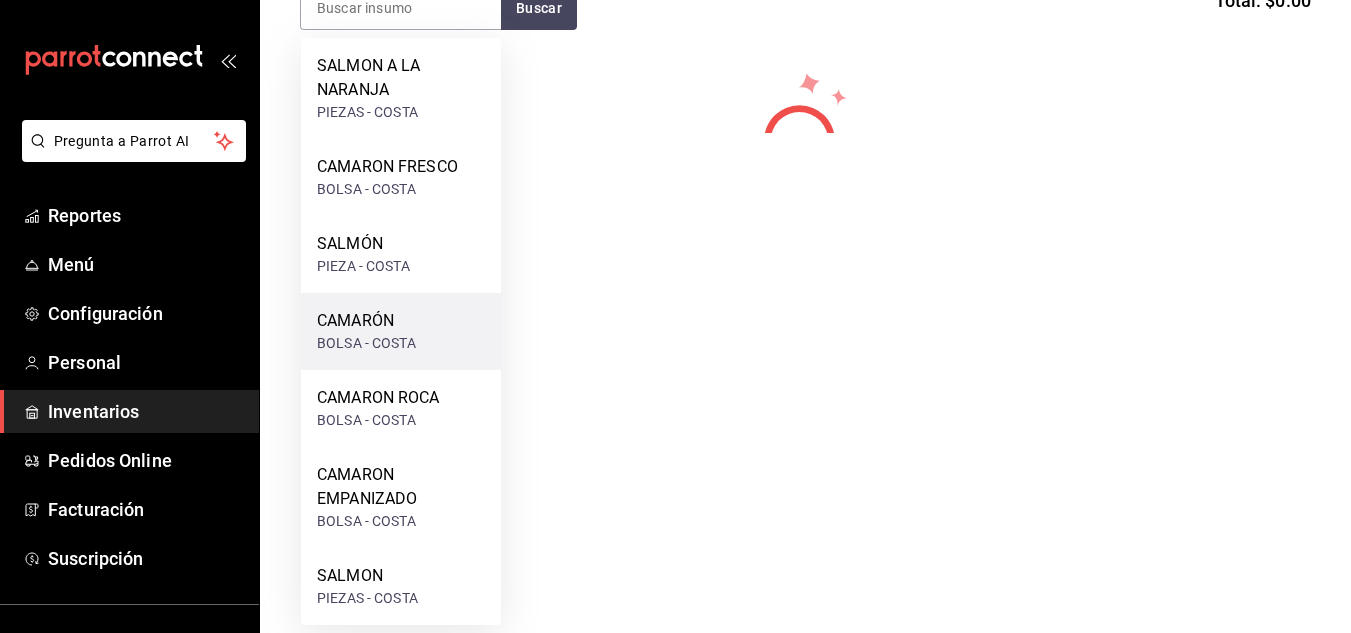 scroll, scrollTop: 0, scrollLeft: 0, axis: both 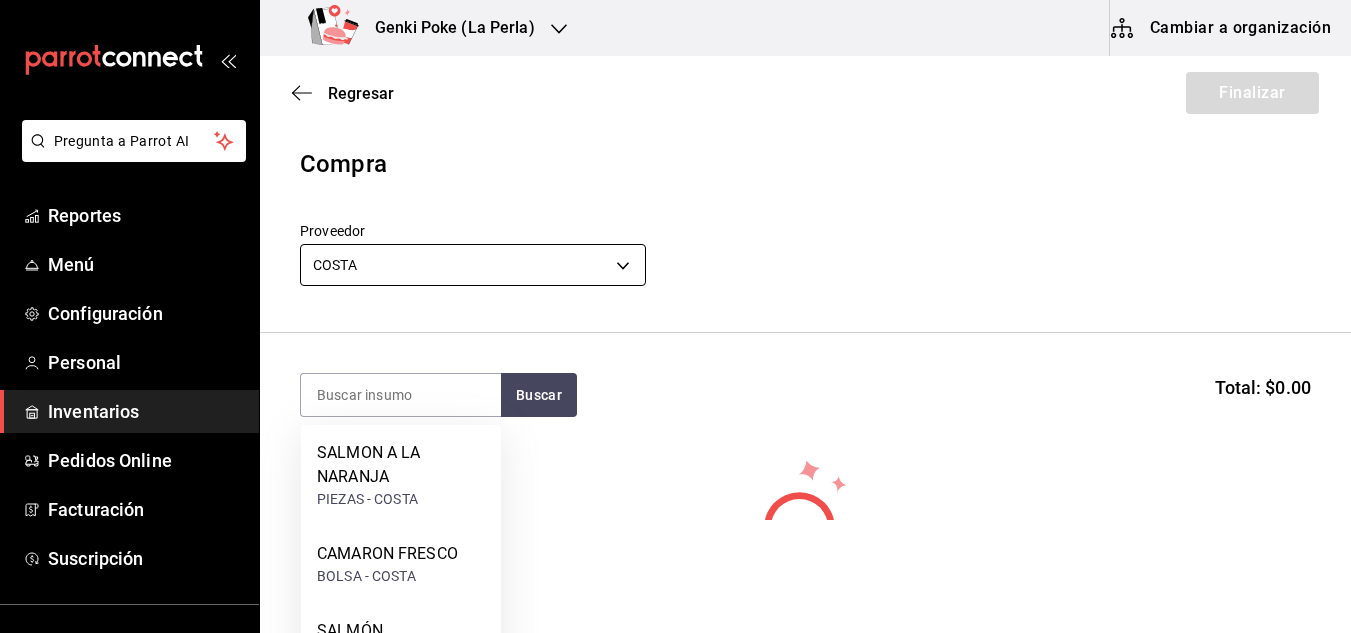 click on "Pregunta a Parrot AI Reportes   Menú   Configuración   Personal   Inventarios   Pedidos Online   Facturación   Suscripción   Ayuda Recomienda Parrot   Multi User Sushi Express   Sugerir nueva función   Genki Poke (La Perla) Cambiar a organización Regresar Finalizar Compra Proveedor COSTA ac719e98-0403-4085-a2ad-e80001f63774 Buscar Total: $0.00 No hay insumos a mostrar. Busca un insumo para agregarlo a la lista GANA 1 MES GRATIS EN TU SUSCRIPCIÓN AQUÍ ¿Recuerdas cómo empezó tu restaurante?
Hoy puedes ayudar a un colega a tener el mismo cambio que tú viviste.
Recomienda Parrot directamente desde tu Portal Administrador.
Es fácil y rápido.
🎁 Por cada restaurante que se una, ganas 1 mes gratis. Ver video tutorial Ir a video Pregunta a Parrot AI Reportes   Menú   Configuración   Personal   Inventarios   Pedidos Online   Facturación   Suscripción   Ayuda Recomienda Parrot   Multi User Sushi Express   Sugerir nueva función   Editar Eliminar Visitar centro de ayuda ([PHONE]) SALMÓN" at bounding box center (675, 260) 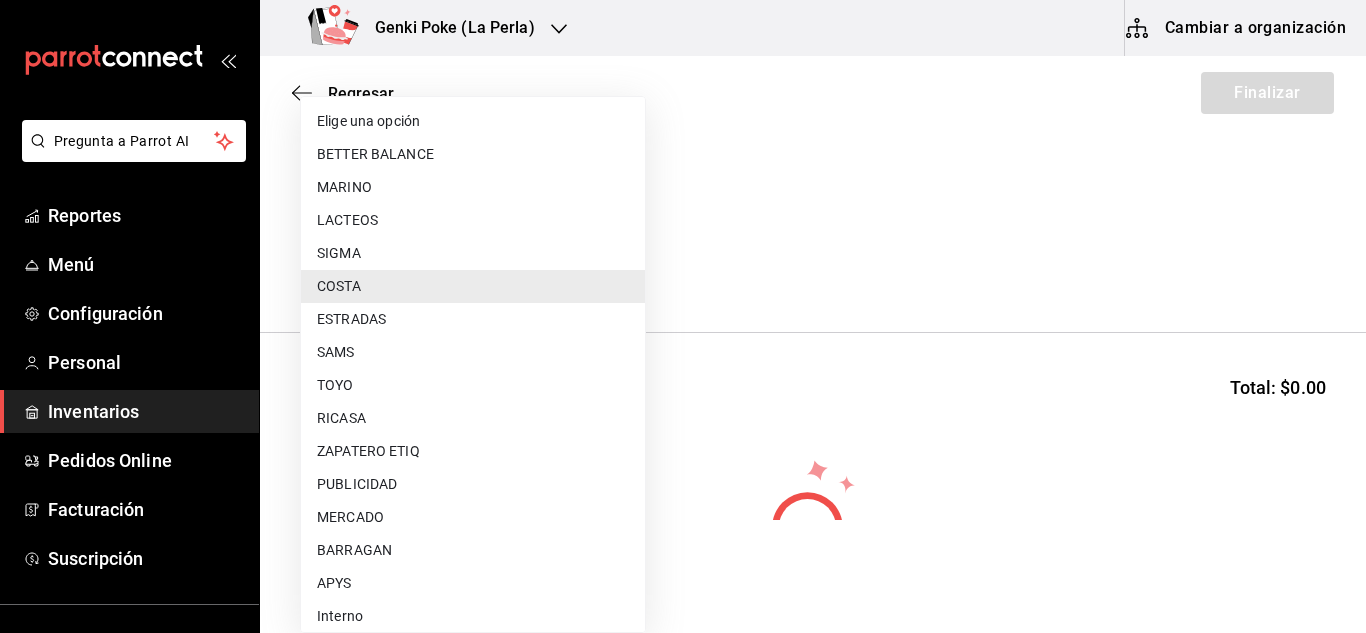 click on "ESTRADAS" at bounding box center (473, 319) 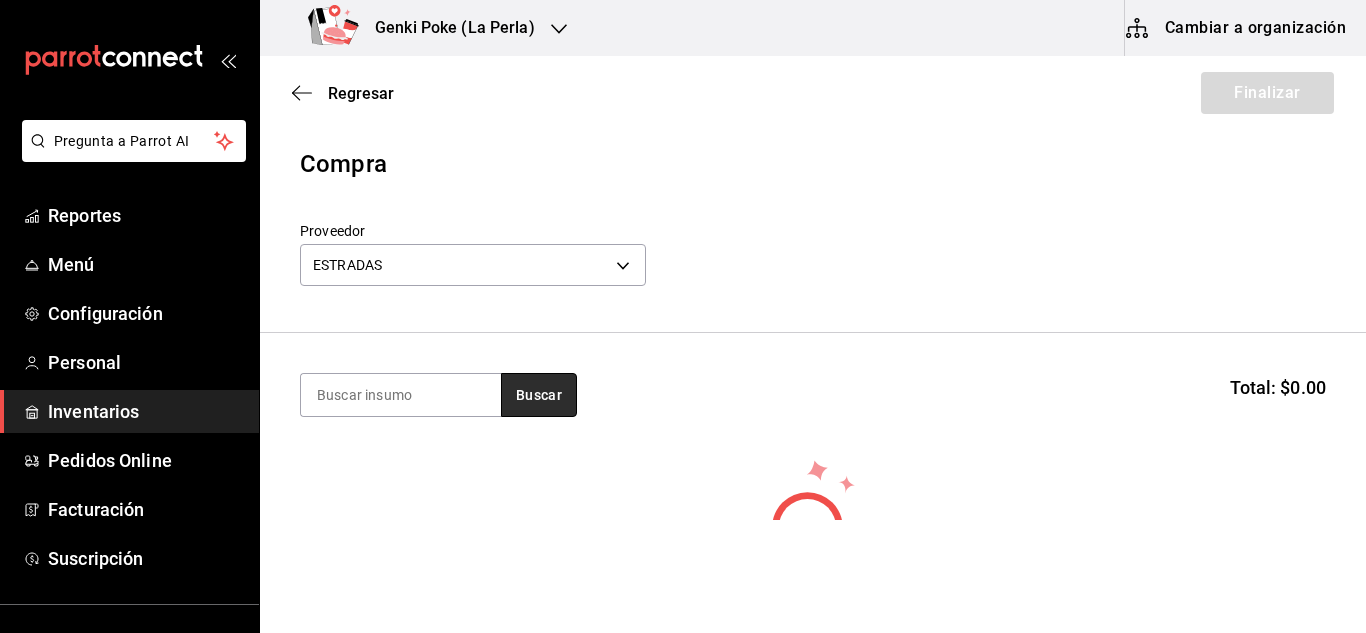 click on "Buscar" at bounding box center [539, 395] 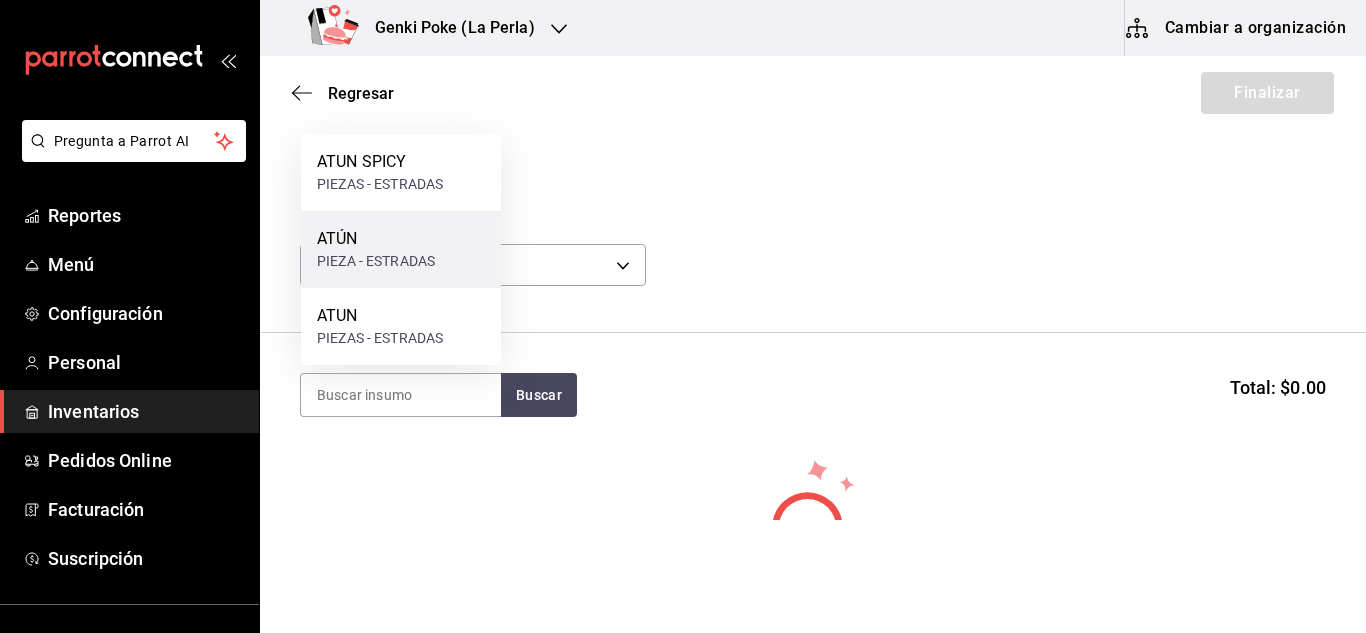 click on "ATÚN" at bounding box center (376, 239) 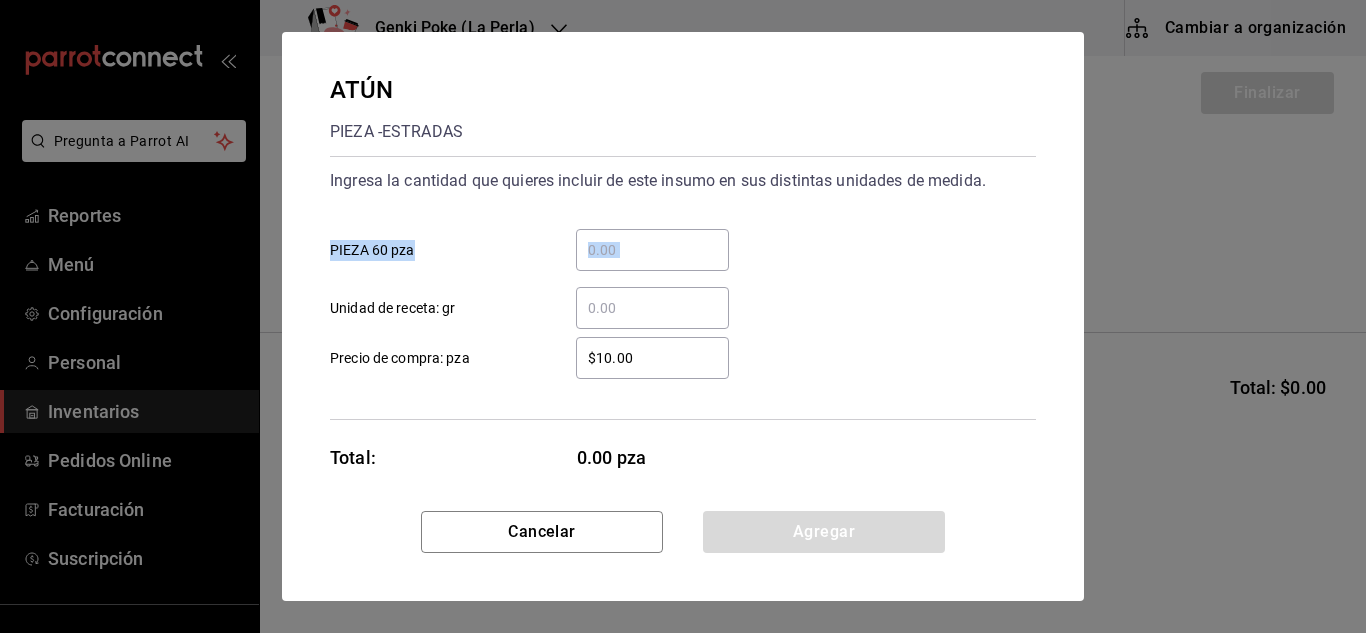 drag, startPoint x: 709, startPoint y: 267, endPoint x: 814, endPoint y: 369, distance: 146.38647 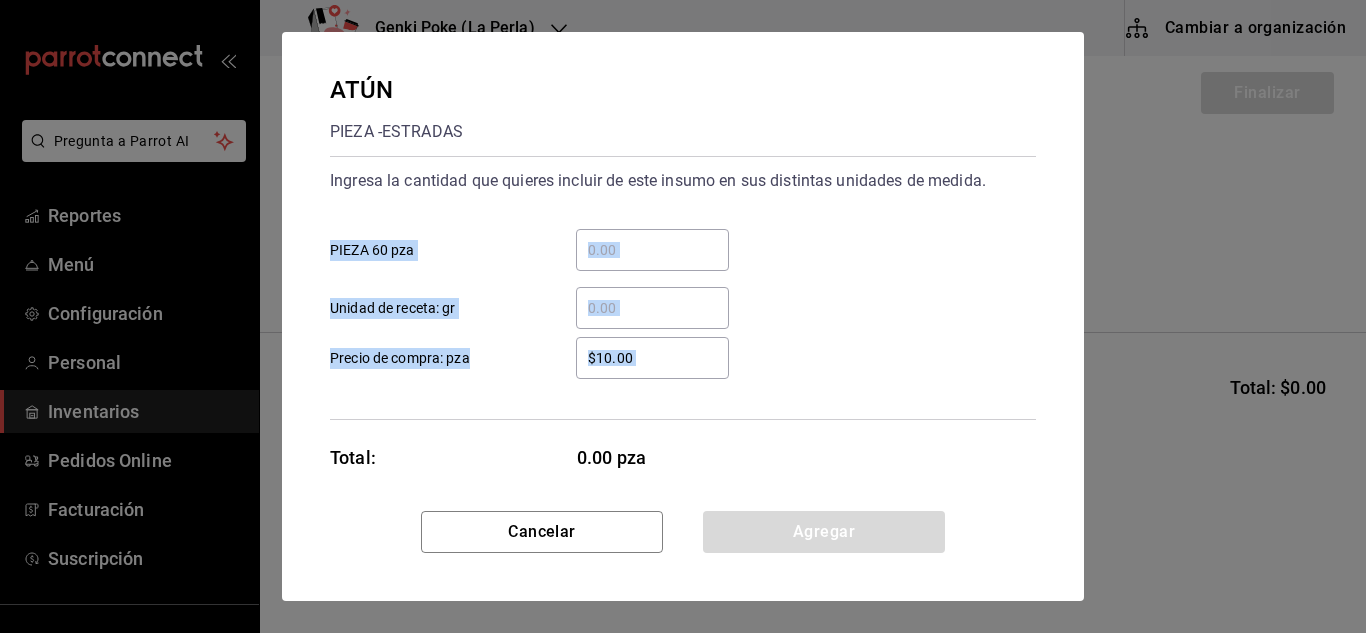 click on "​ Unidad de receta: gr" at bounding box center [652, 308] 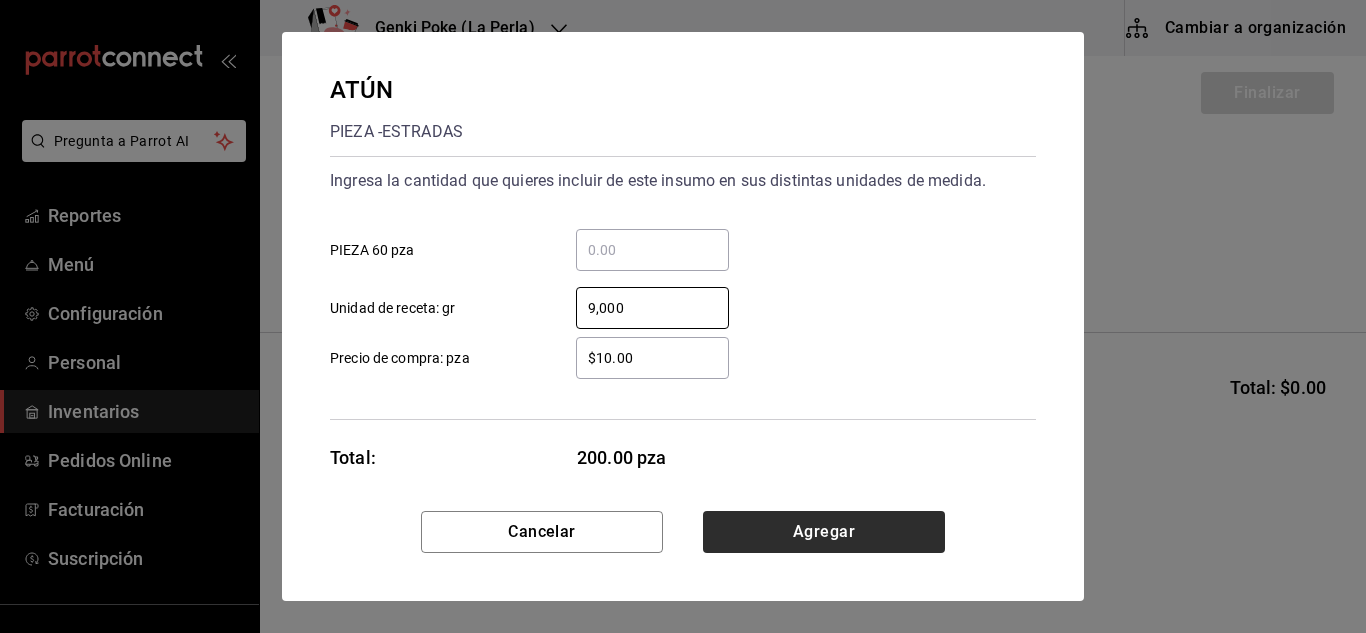 type on "9,000" 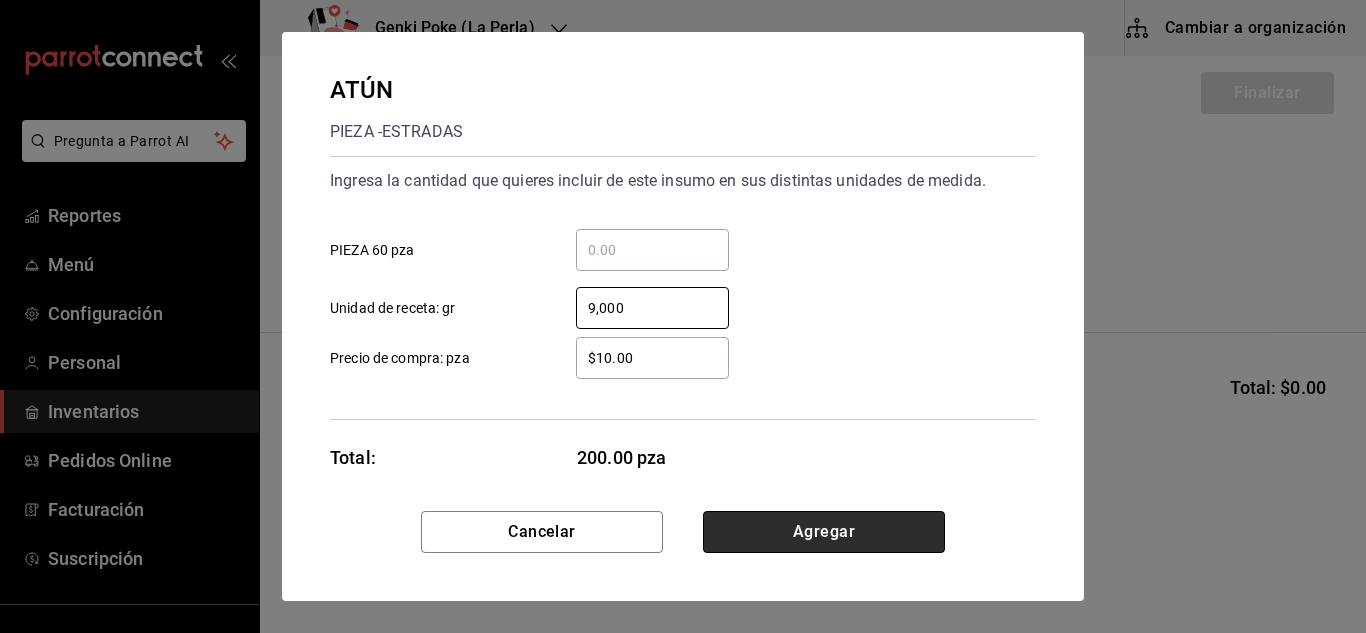 click on "Agregar" at bounding box center (824, 532) 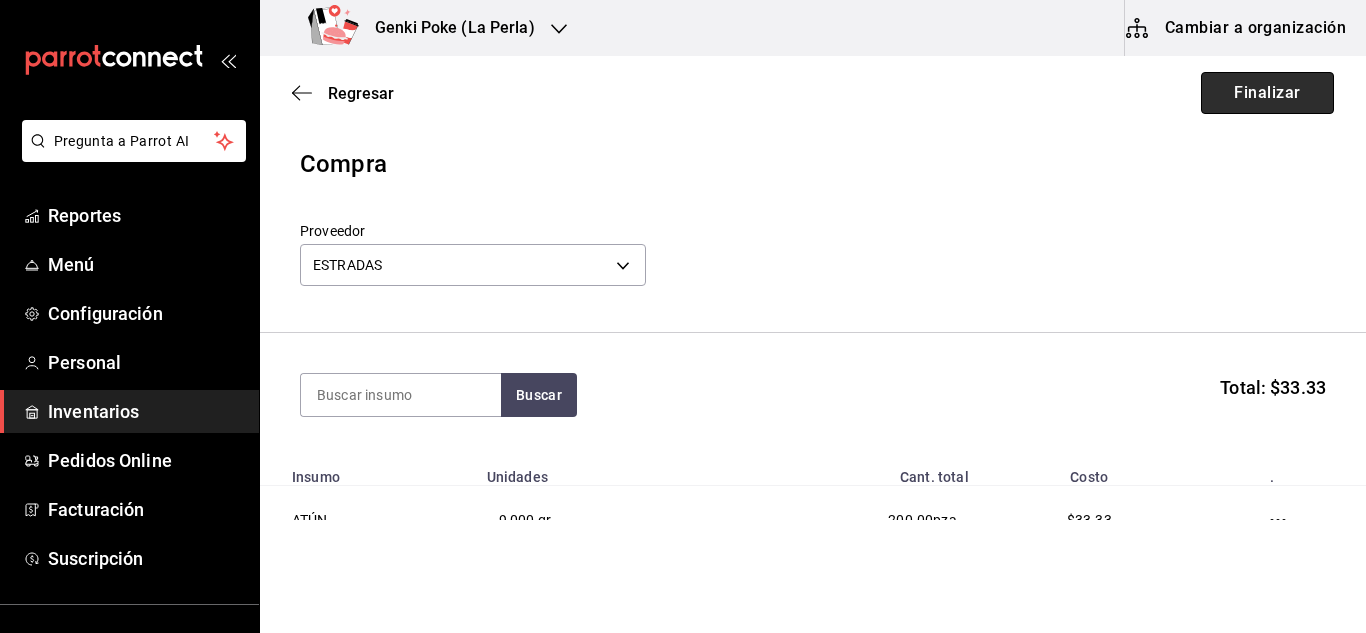 click on "Finalizar" at bounding box center (1267, 93) 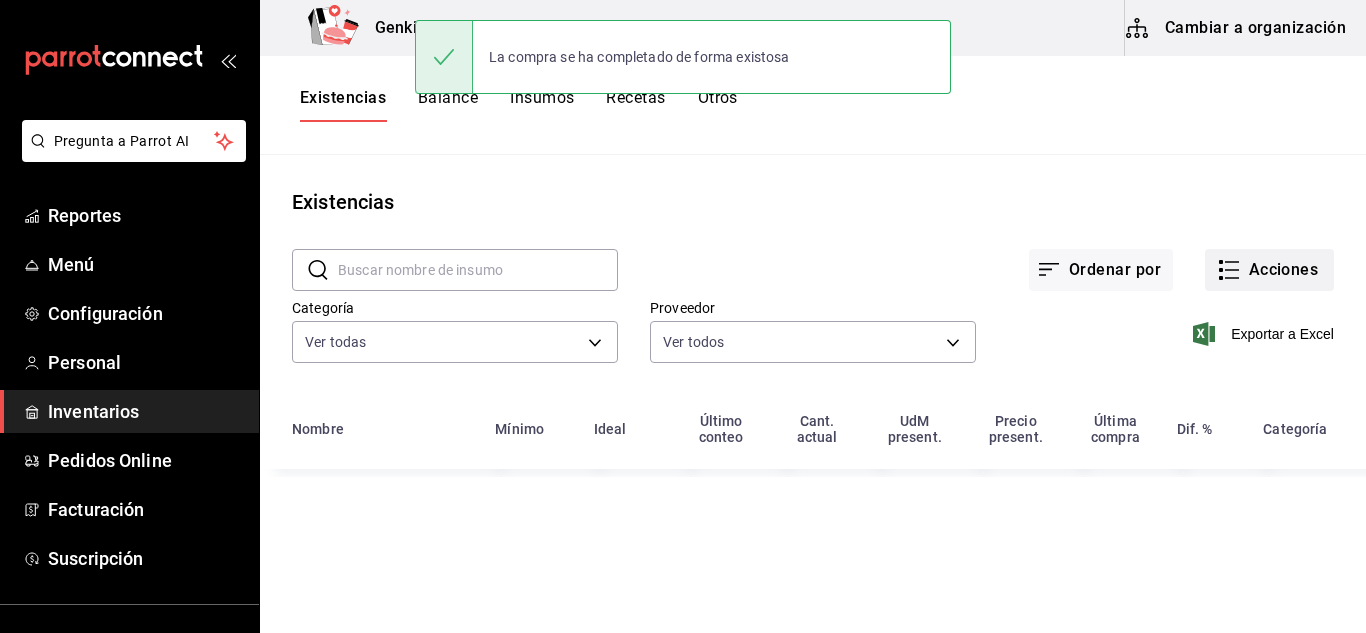 click 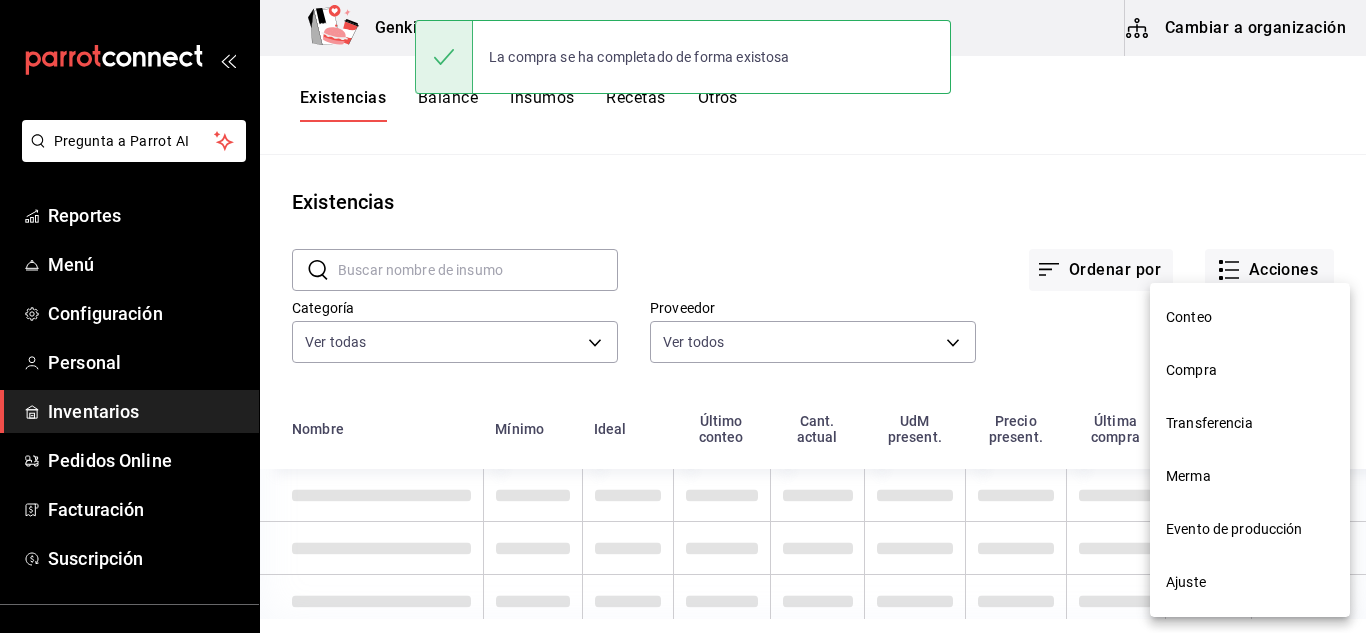 click on "Compra" at bounding box center (1250, 370) 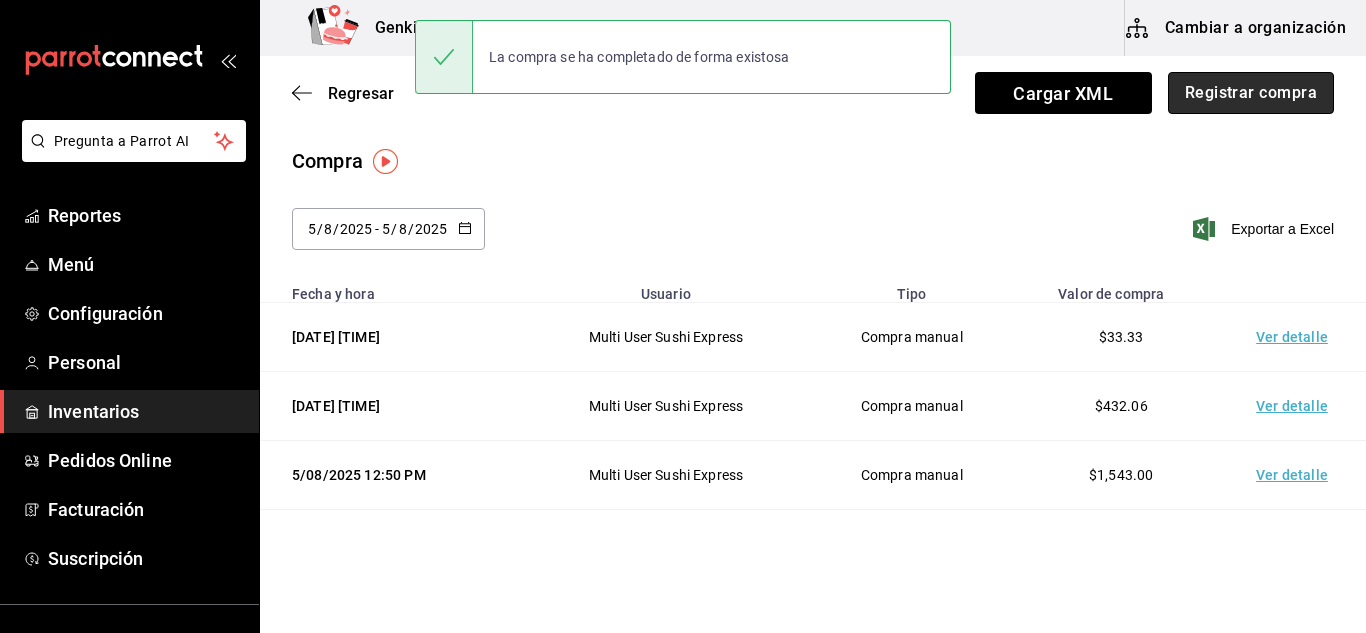 click on "Registrar compra" at bounding box center (1251, 93) 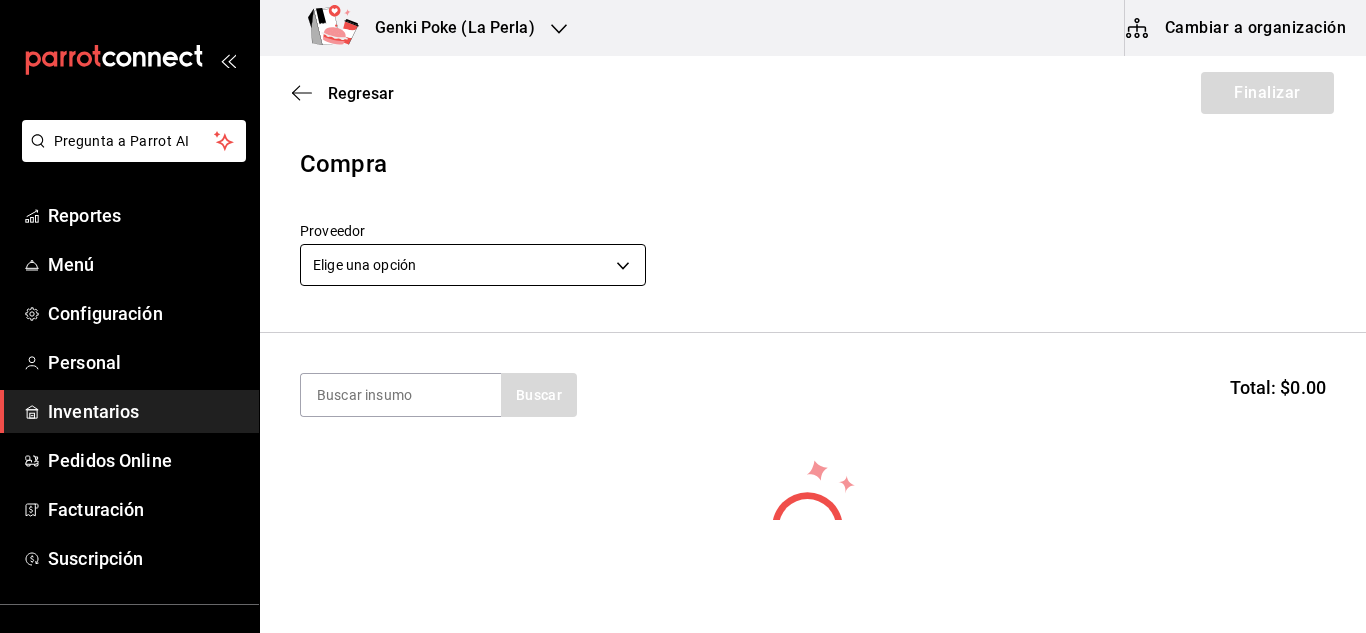 click on "Pregunta a Parrot AI Reportes   Menú   Configuración   Personal   Inventarios   Pedidos Online   Facturación   Suscripción   Ayuda Recomienda Parrot   Multi User Sushi Express   Sugerir nueva función   Genki Poke (La Perla) Cambiar a organización Regresar Finalizar Compra Proveedor Elige una opción default Buscar Total: $0.00 No hay insumos a mostrar. Busca un insumo para agregarlo a la lista GANA 1 MES GRATIS EN TU SUSCRIPCIÓN AQUÍ ¿Recuerdas cómo empezó tu restaurante?
Hoy puedes ayudar a un colega a tener el mismo cambio que tú viviste.
Recomienda Parrot directamente desde tu Portal Administrador.
Es fácil y rápido.
🎁 Por cada restaurante que se una, ganas 1 mes gratis. Ver video tutorial Ir a video Pregunta a Parrot AI Reportes   Menú   Configuración   Personal   Inventarios   Pedidos Online   Facturación   Suscripción   Ayuda Recomienda Parrot   Multi User Sushi Express   Sugerir nueva función   Editar Eliminar Visitar centro de ayuda ([PHONE]) soporte@example.com" at bounding box center (683, 260) 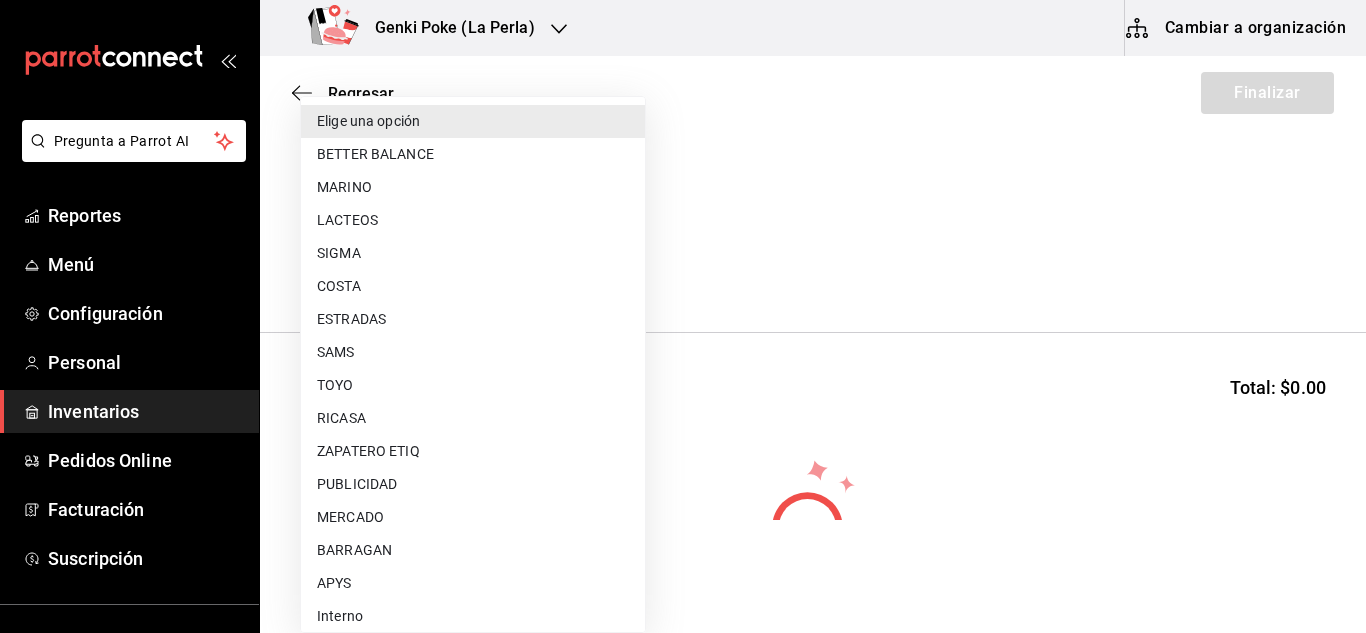 click on "COSTA" at bounding box center (473, 286) 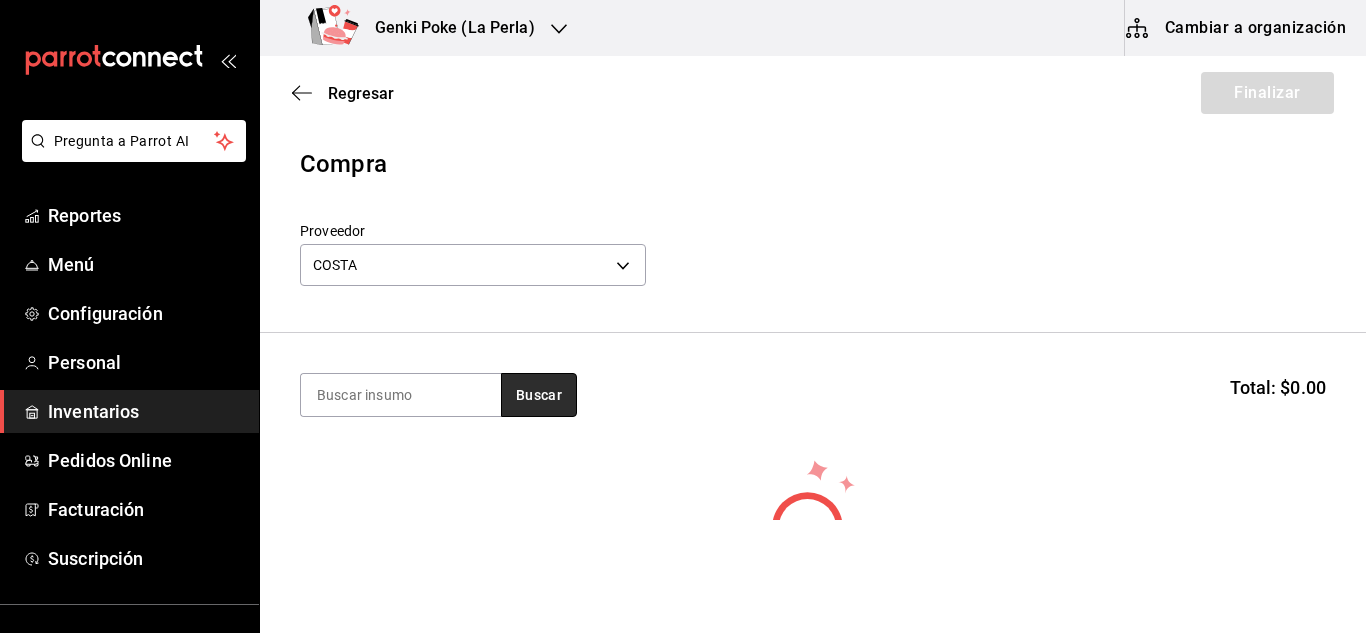 click on "Buscar" at bounding box center [539, 395] 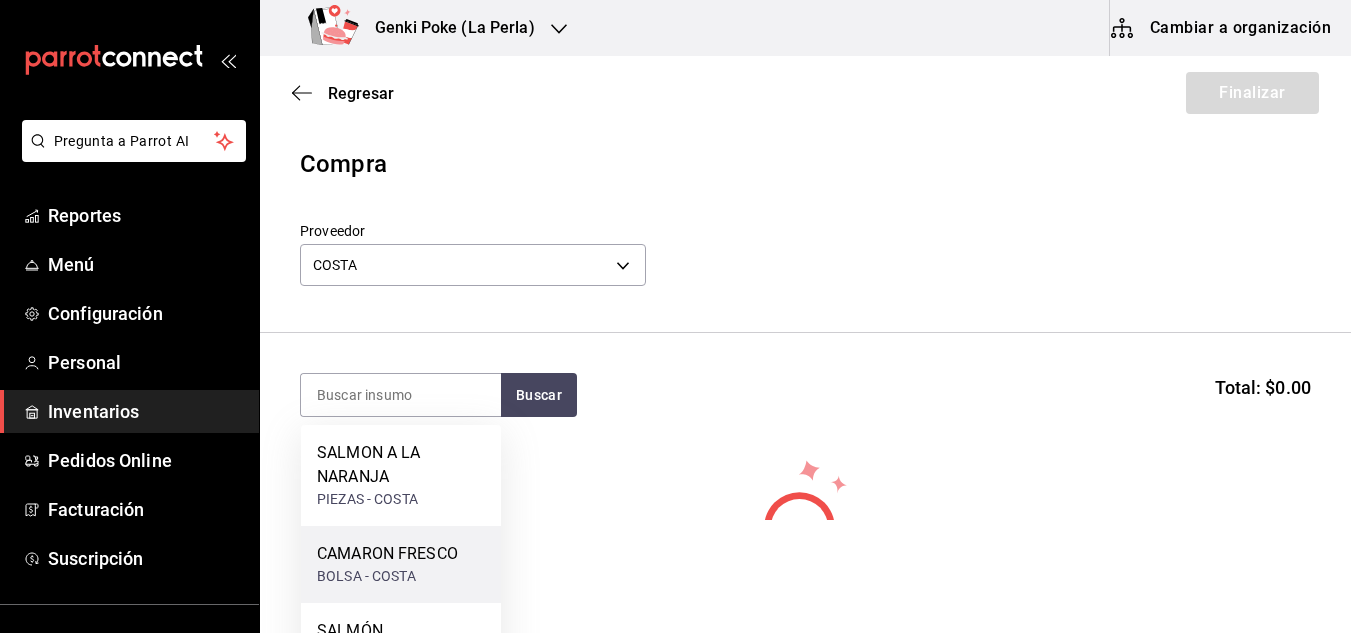 scroll, scrollTop: 208, scrollLeft: 0, axis: vertical 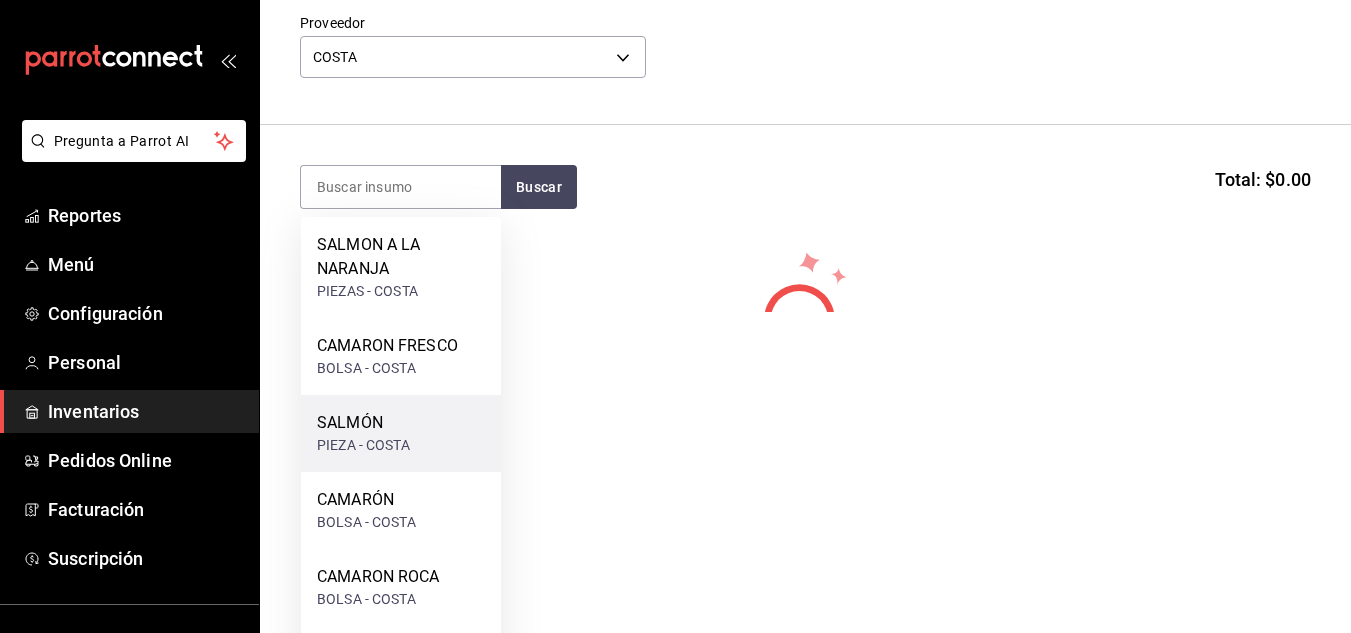 click on "SALMÓN" at bounding box center (363, 423) 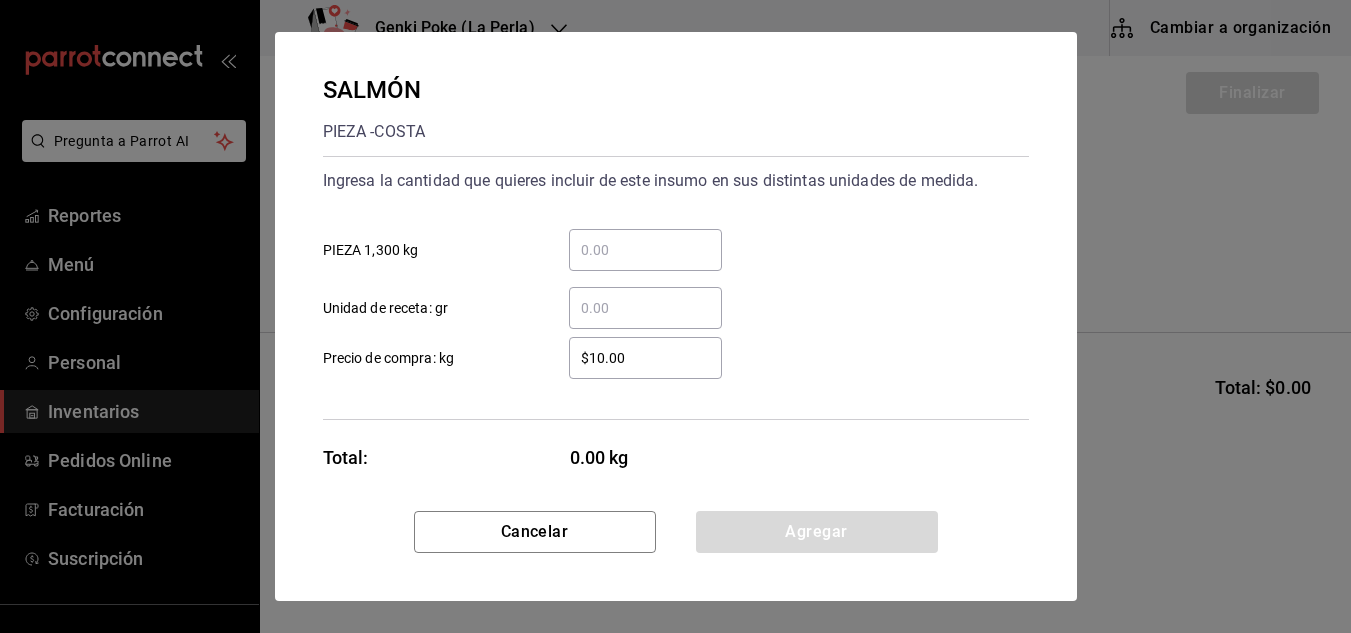 scroll, scrollTop: 0, scrollLeft: 0, axis: both 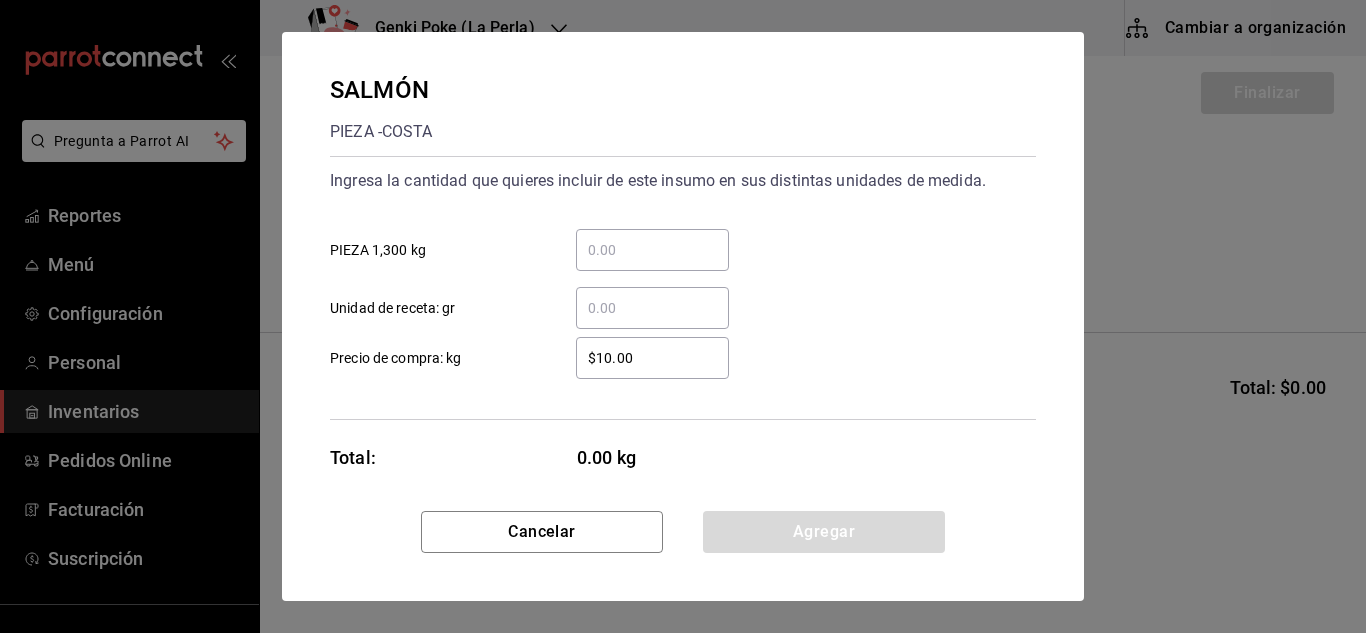 click on "​ Unidad de receta: gr" at bounding box center [652, 308] 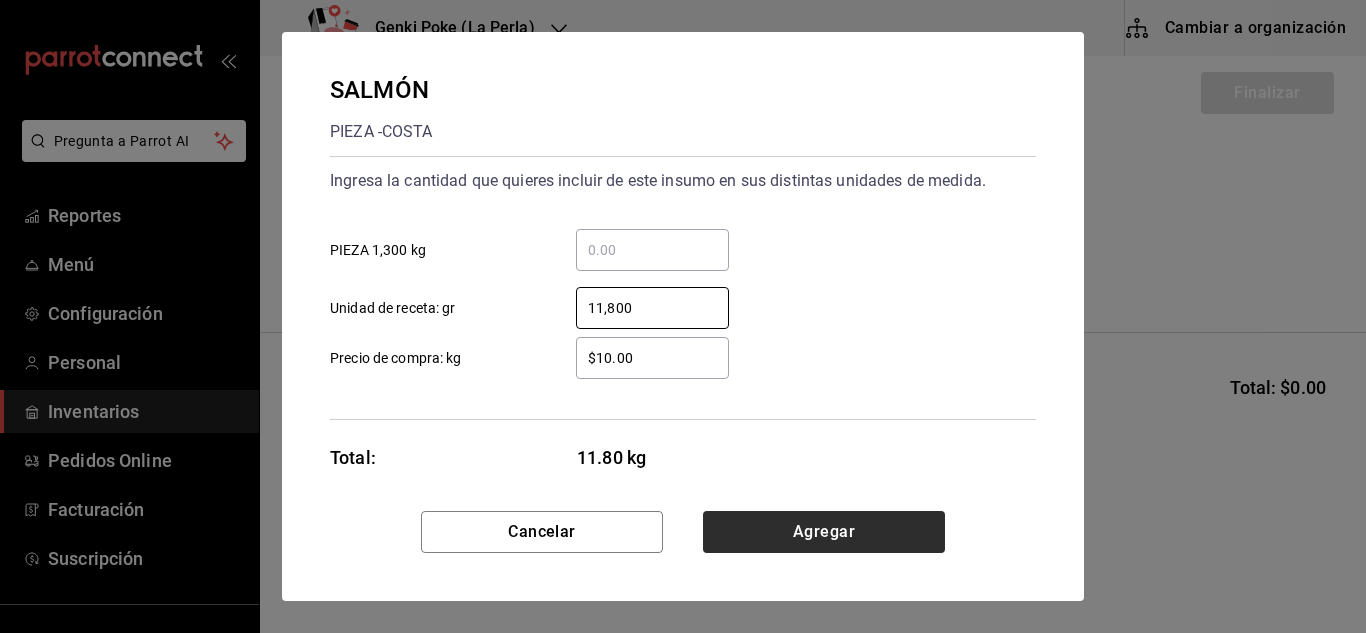 type on "11,800" 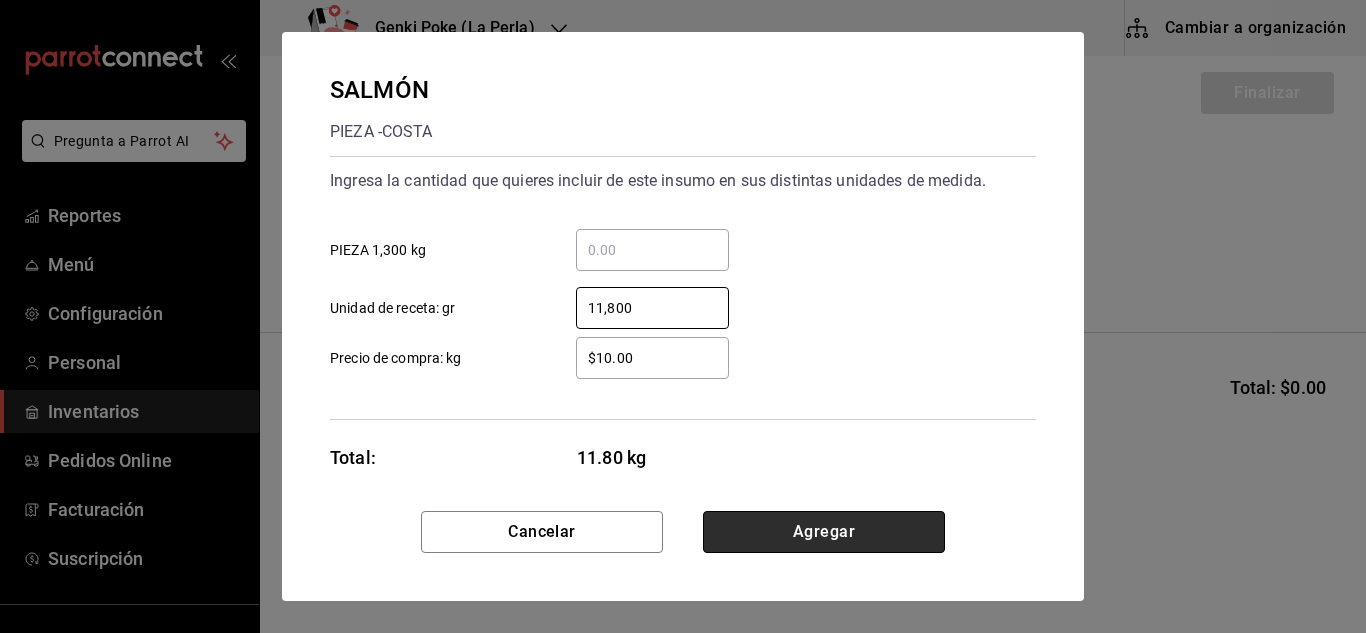 click on "Agregar" at bounding box center [824, 532] 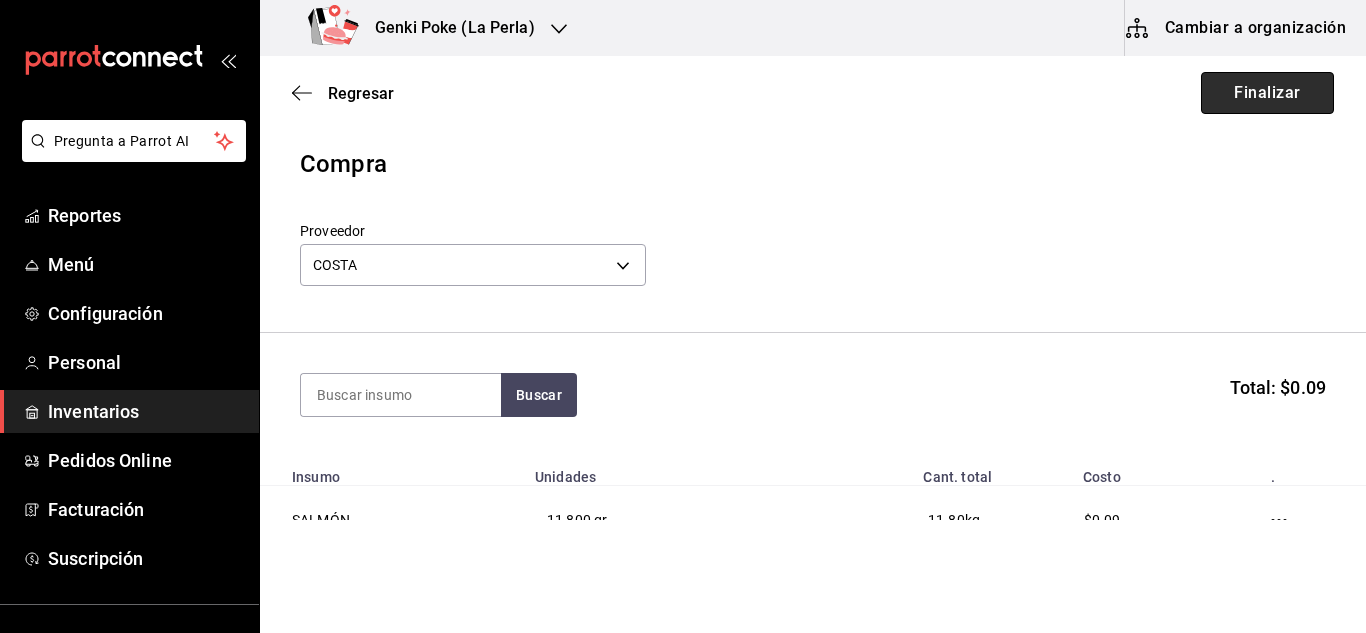 click on "Finalizar" at bounding box center [1267, 93] 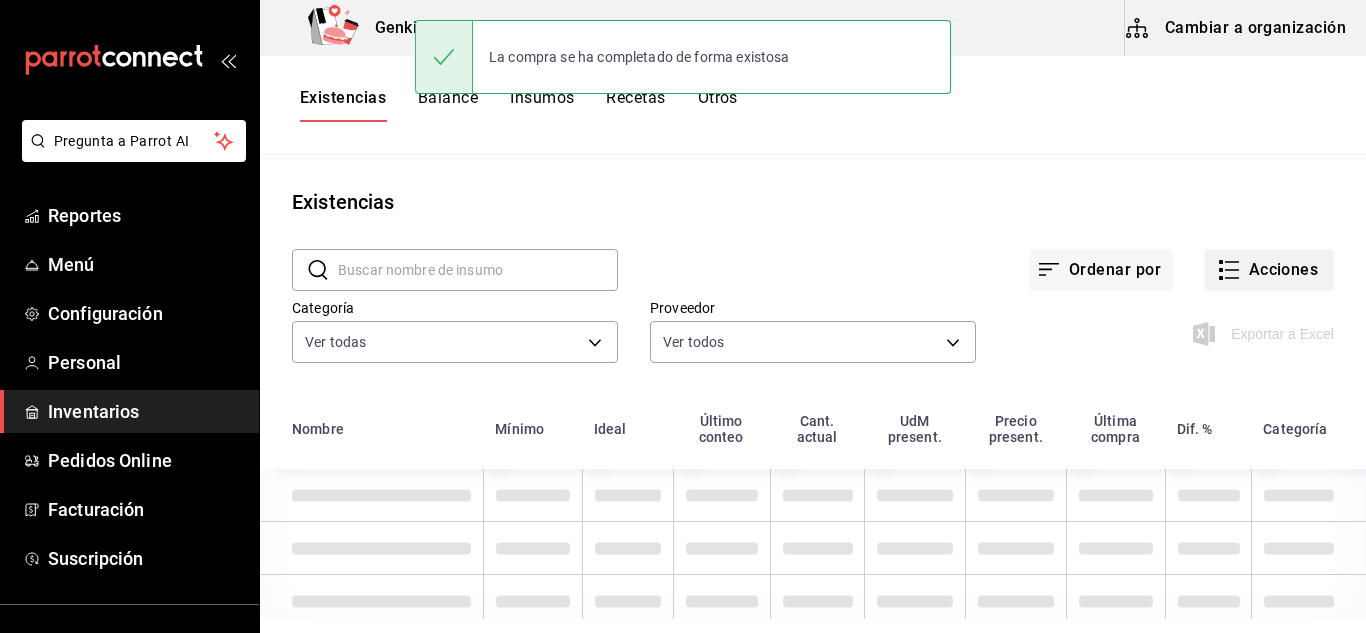 click on "Acciones" at bounding box center (1269, 270) 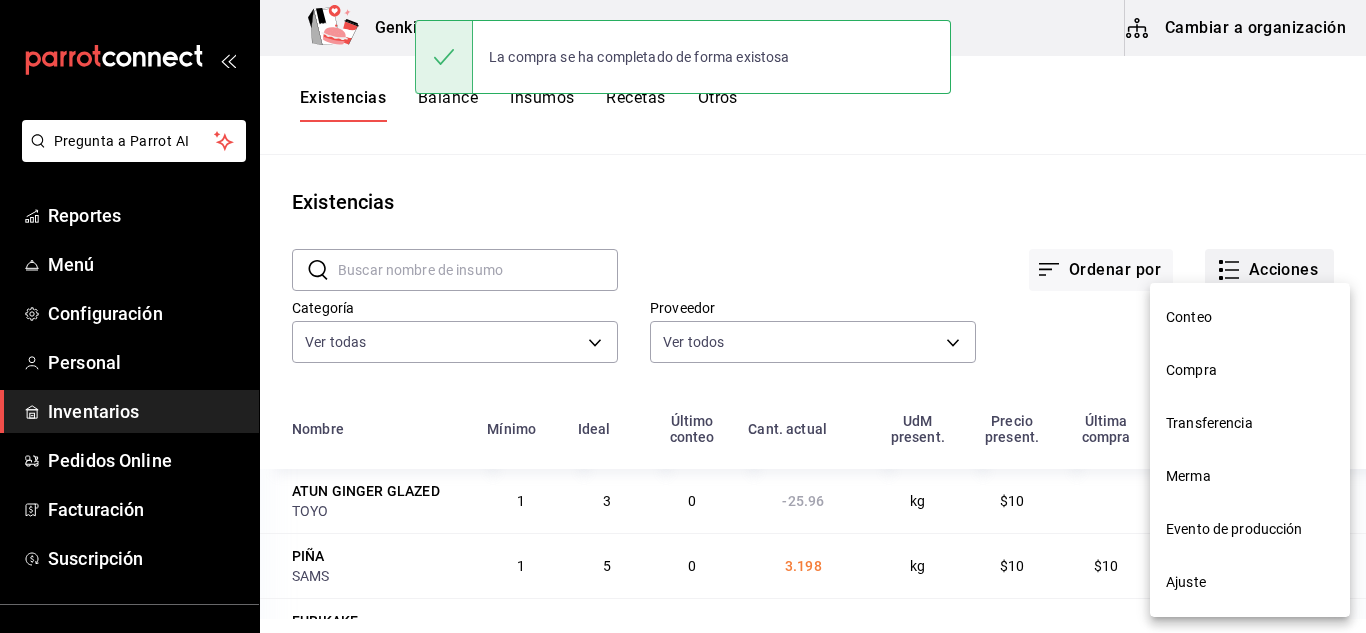 click at bounding box center [683, 316] 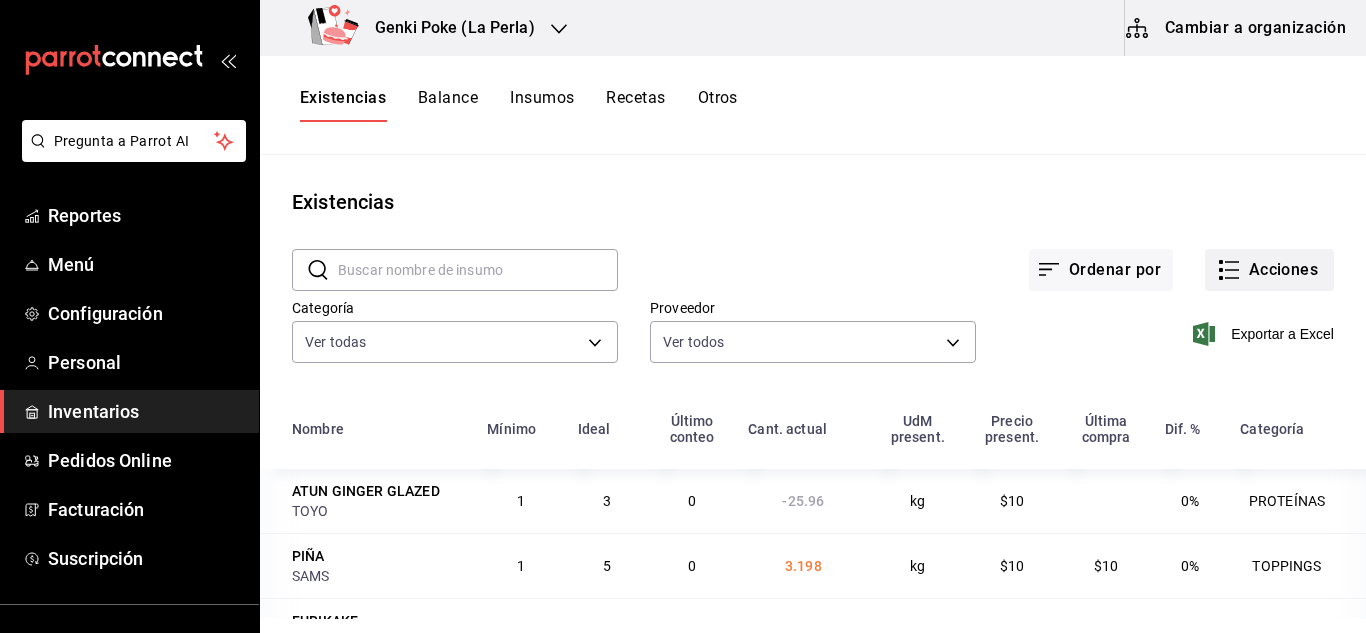 click on "Acciones" at bounding box center [1269, 270] 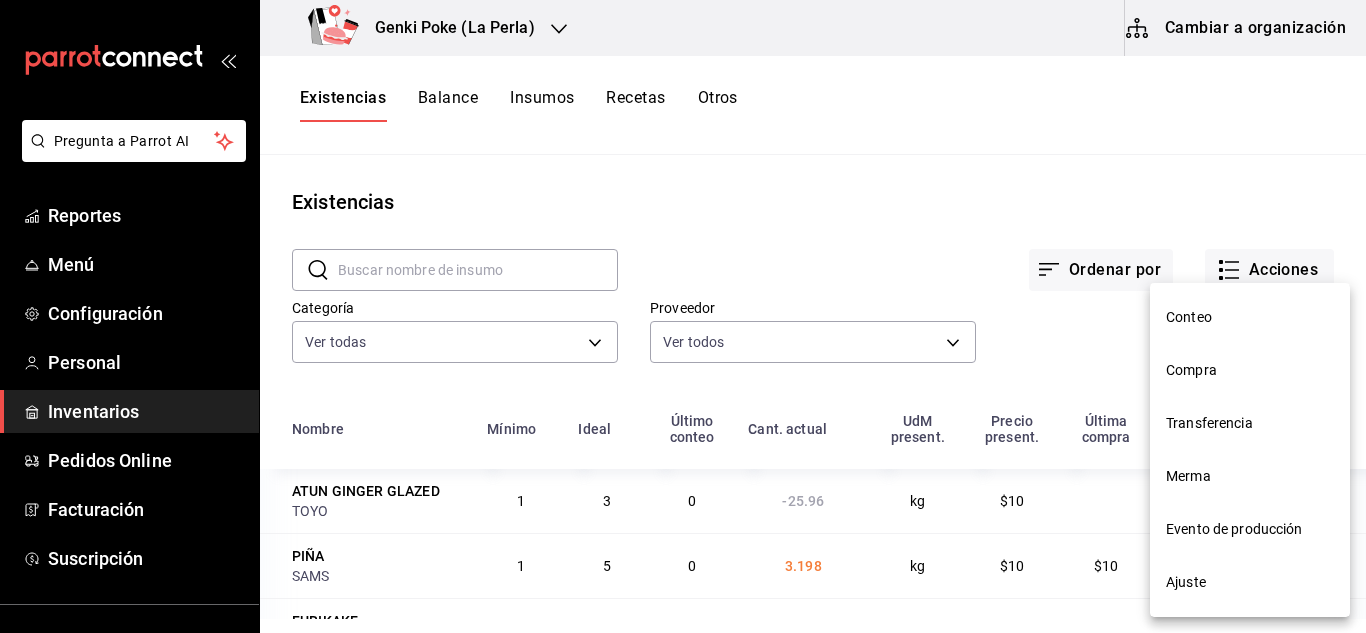 click on "Compra" at bounding box center [1250, 370] 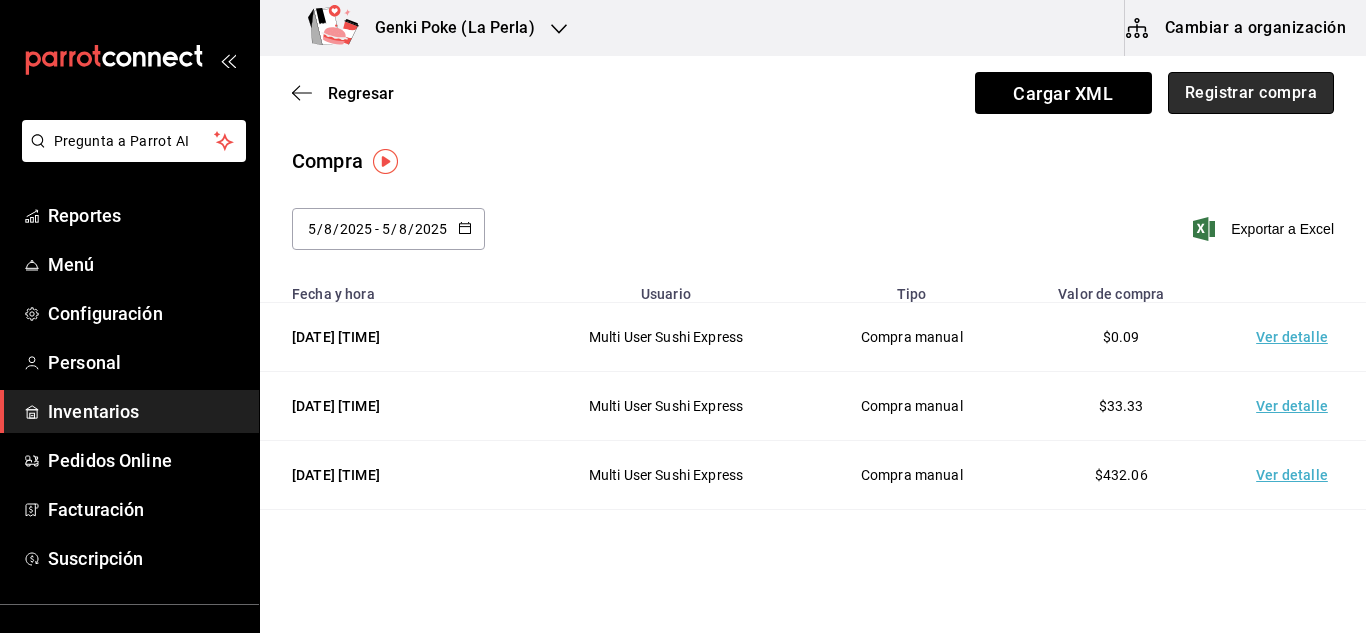 click on "Registrar compra" at bounding box center [1251, 93] 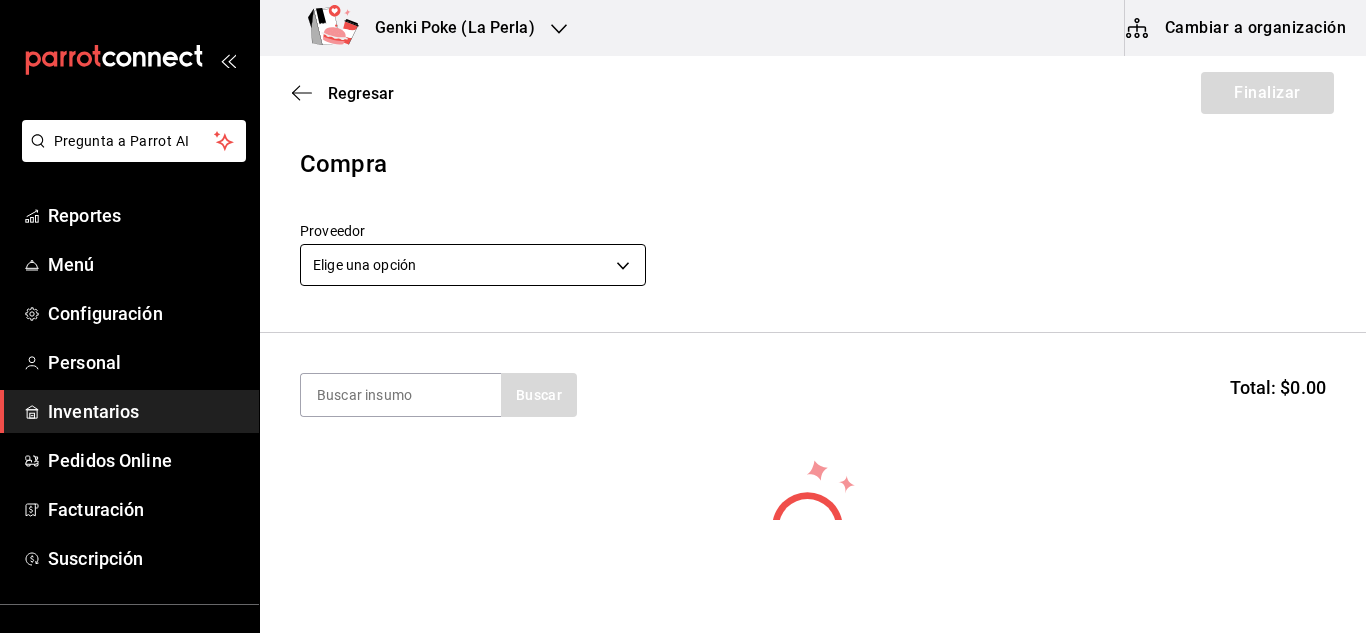 click on "Pregunta a Parrot AI Reportes   Menú   Configuración   Personal   Inventarios   Pedidos Online   Facturación   Suscripción   Ayuda Recomienda Parrot   Multi User Sushi Express   Sugerir nueva función   Genki Poke (La Perla) Cambiar a organización Regresar Finalizar Compra Proveedor Elige una opción default Buscar Total: $0.00 No hay insumos a mostrar. Busca un insumo para agregarlo a la lista GANA 1 MES GRATIS EN TU SUSCRIPCIÓN AQUÍ ¿Recuerdas cómo empezó tu restaurante?
Hoy puedes ayudar a un colega a tener el mismo cambio que tú viviste.
Recomienda Parrot directamente desde tu Portal Administrador.
Es fácil y rápido.
🎁 Por cada restaurante que se una, ganas 1 mes gratis. Ver video tutorial Ir a video Pregunta a Parrot AI Reportes   Menú   Configuración   Personal   Inventarios   Pedidos Online   Facturación   Suscripción   Ayuda Recomienda Parrot   Multi User Sushi Express   Sugerir nueva función   Editar Eliminar Visitar centro de ayuda ([PHONE]) soporte@example.com" at bounding box center (683, 260) 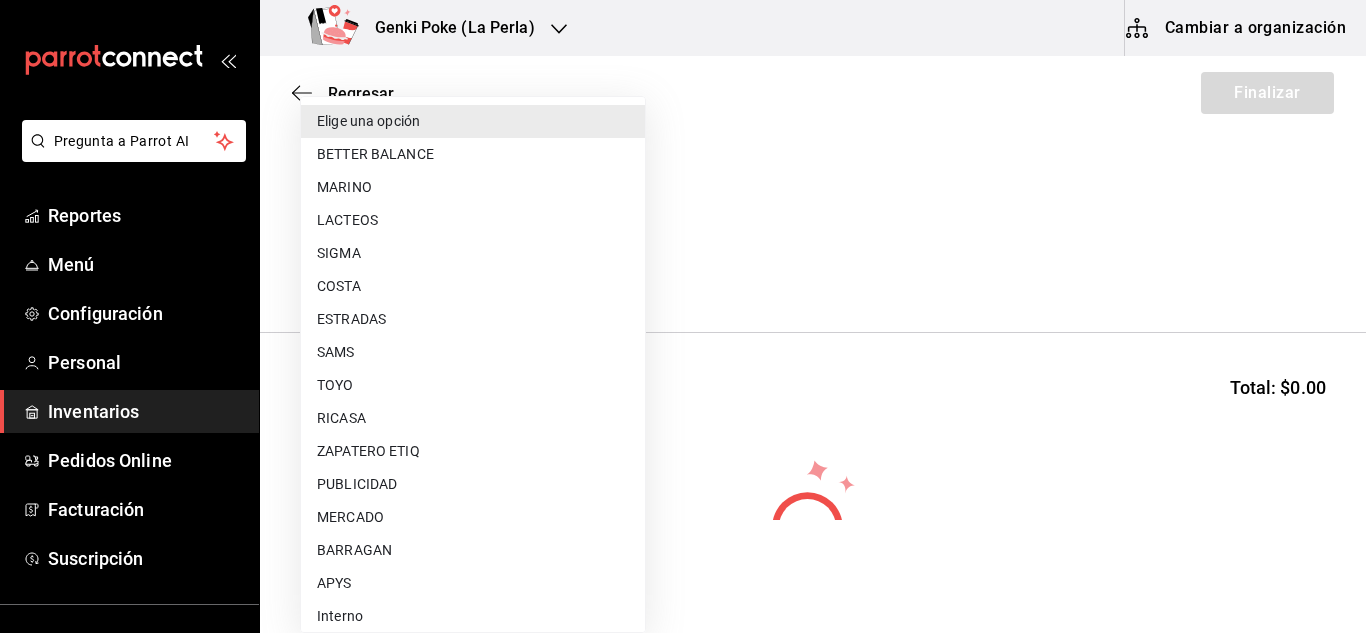 click on "Elige una opción BETTER BALANCE MARINO LACTEOS SIGMA COSTA ESTRADAS SAMS TOYO RICASA ZAPATERO ETIQ PUBLICIDAD  MERCADO BARRAGAN APYS Interno" at bounding box center [683, 316] 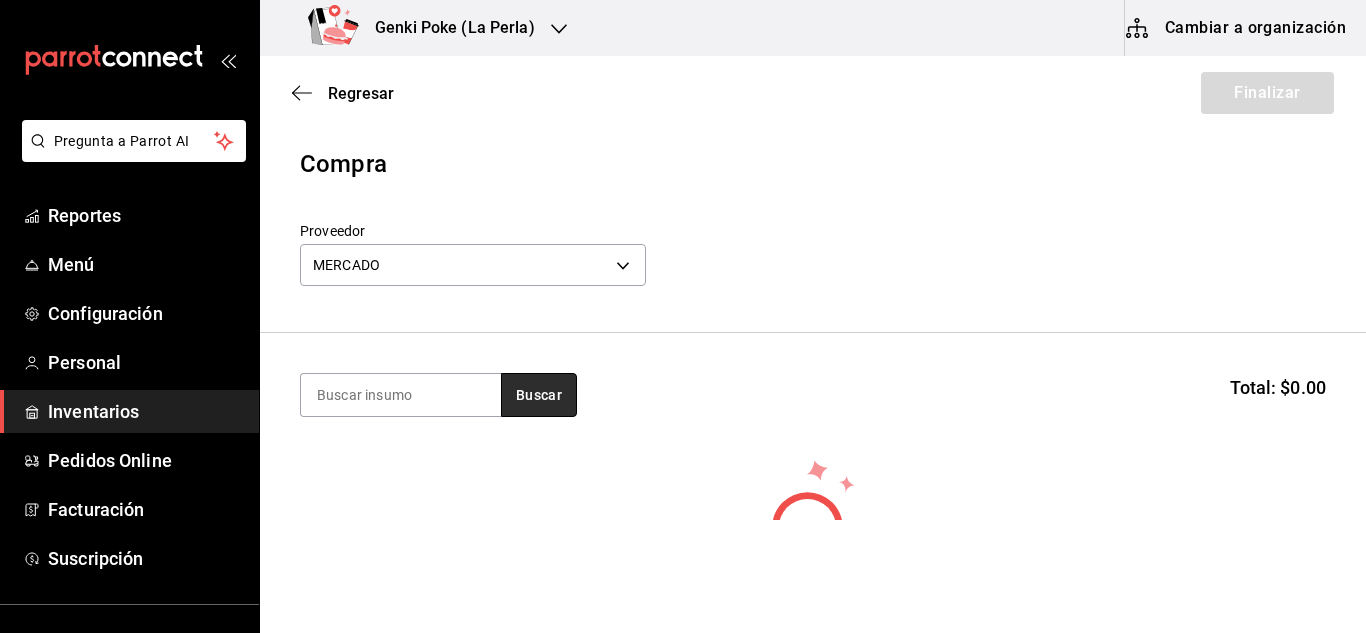 click on "Buscar" at bounding box center [539, 395] 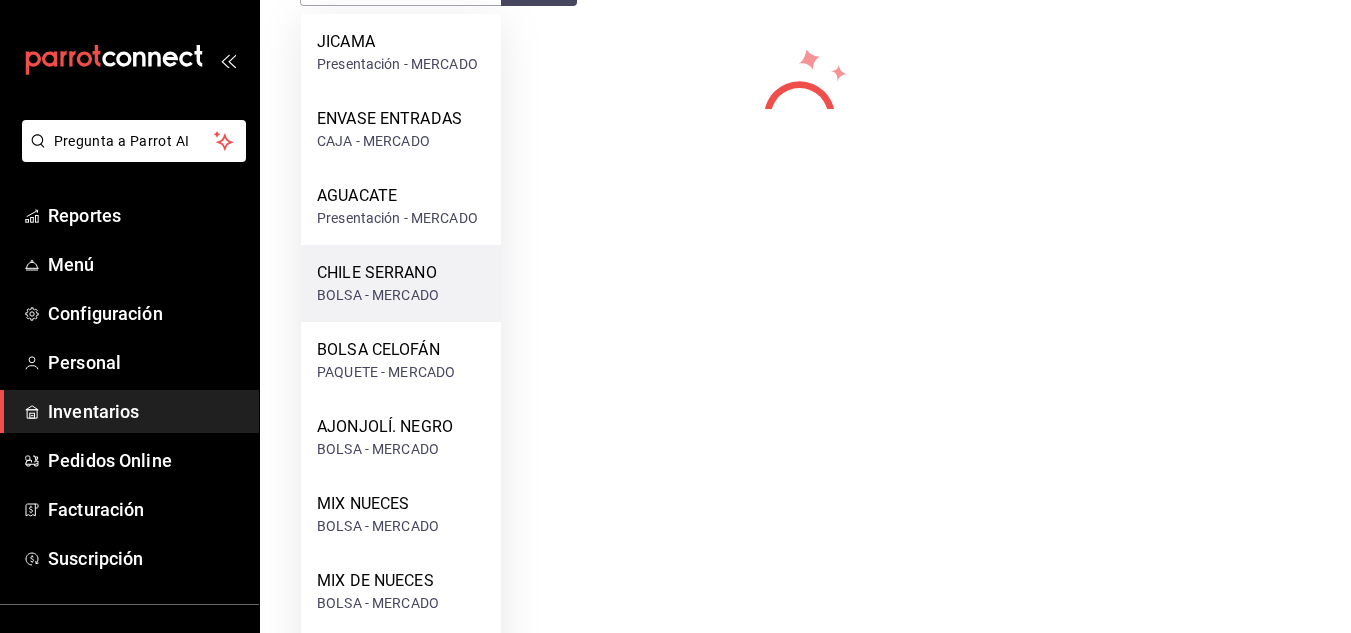scroll, scrollTop: 412, scrollLeft: 0, axis: vertical 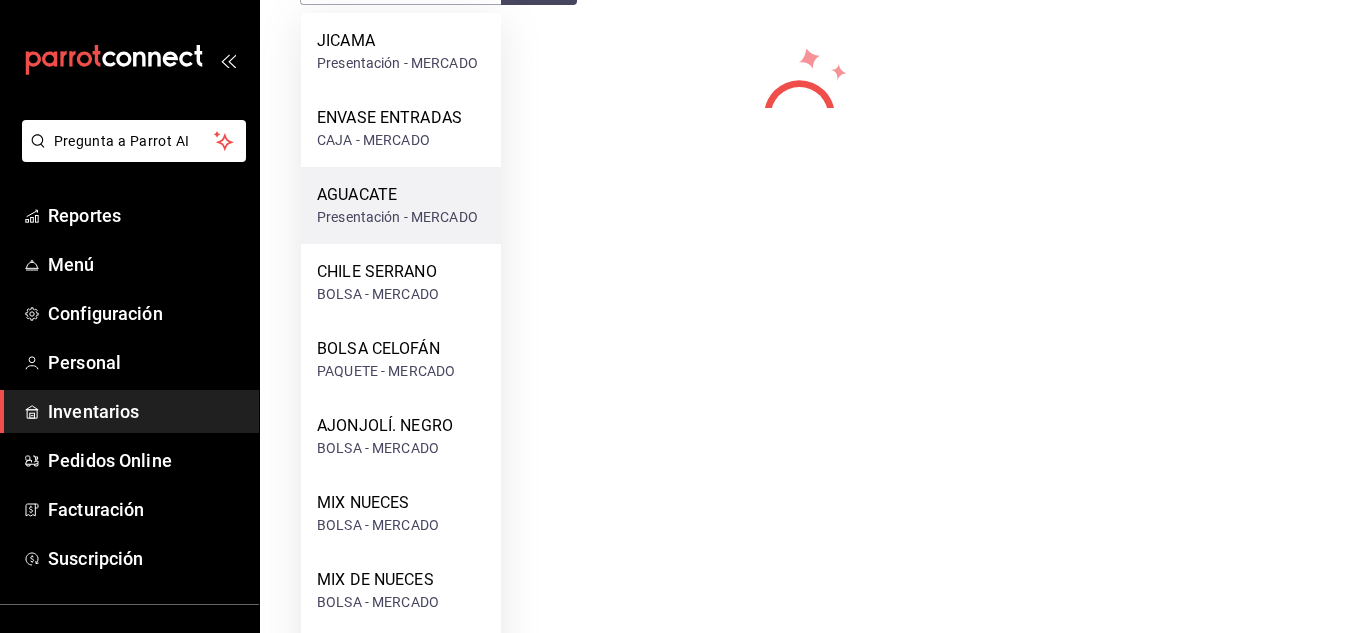 click on "Presentación - MERCADO" at bounding box center [397, 217] 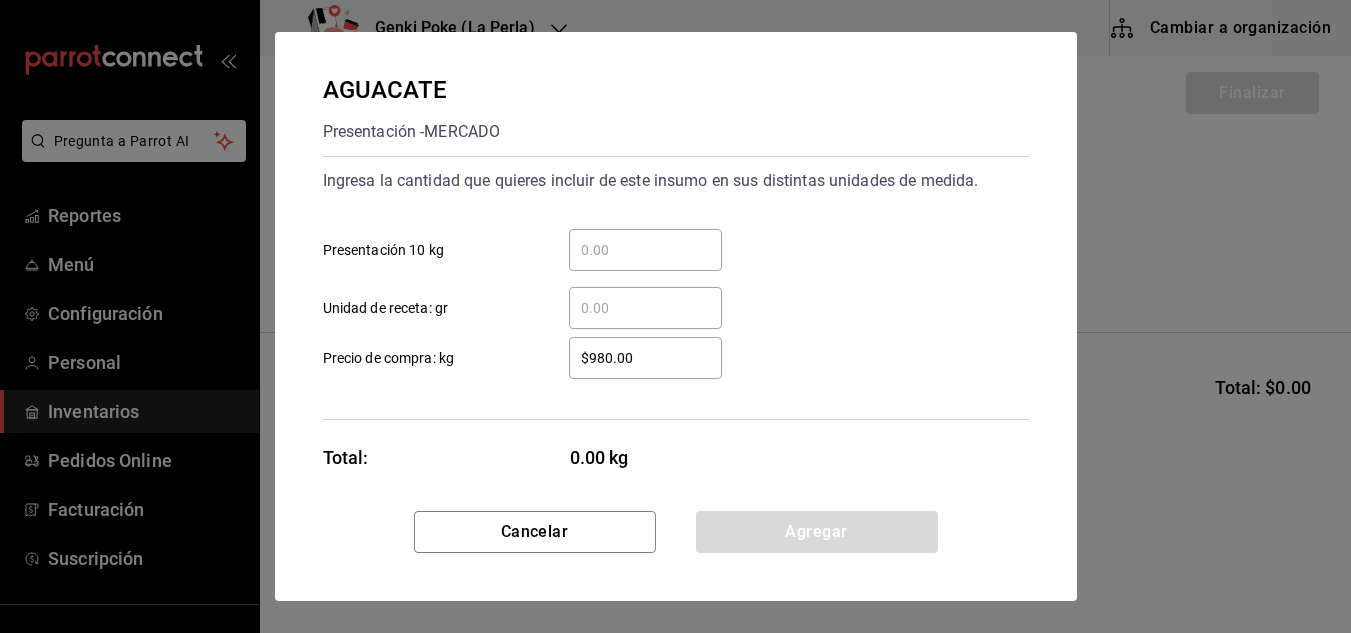 scroll, scrollTop: 0, scrollLeft: 0, axis: both 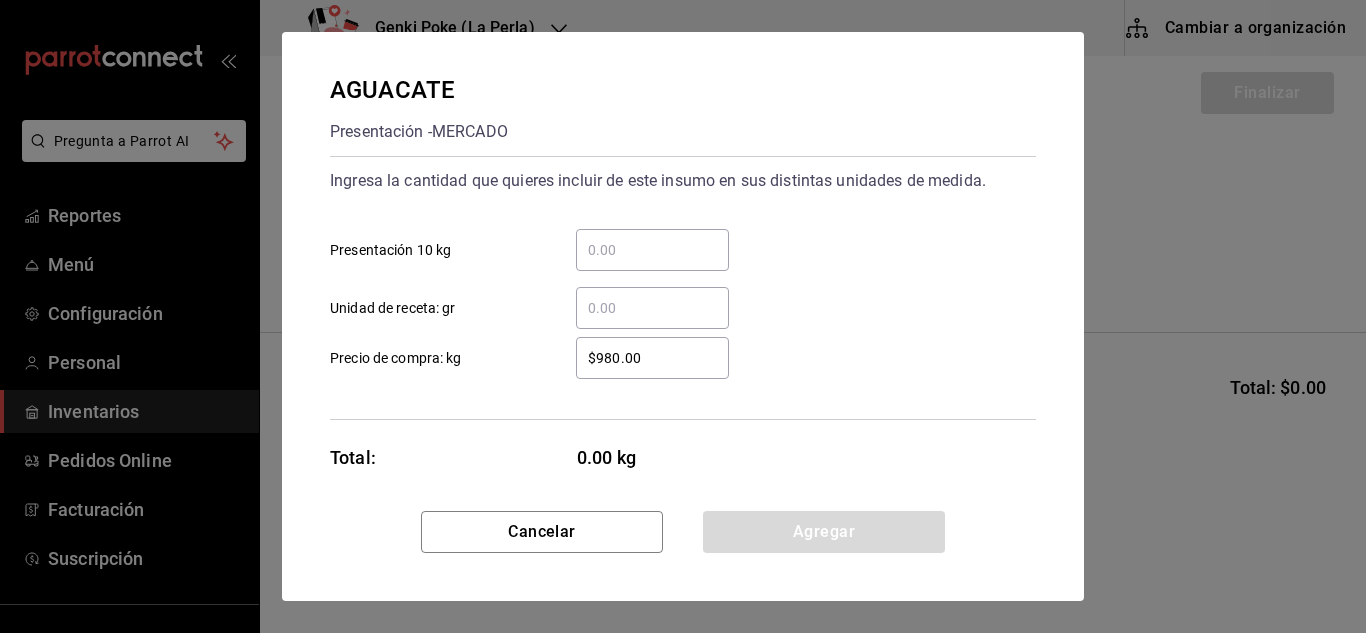 click on "​ Presentación 10 kg" at bounding box center (652, 250) 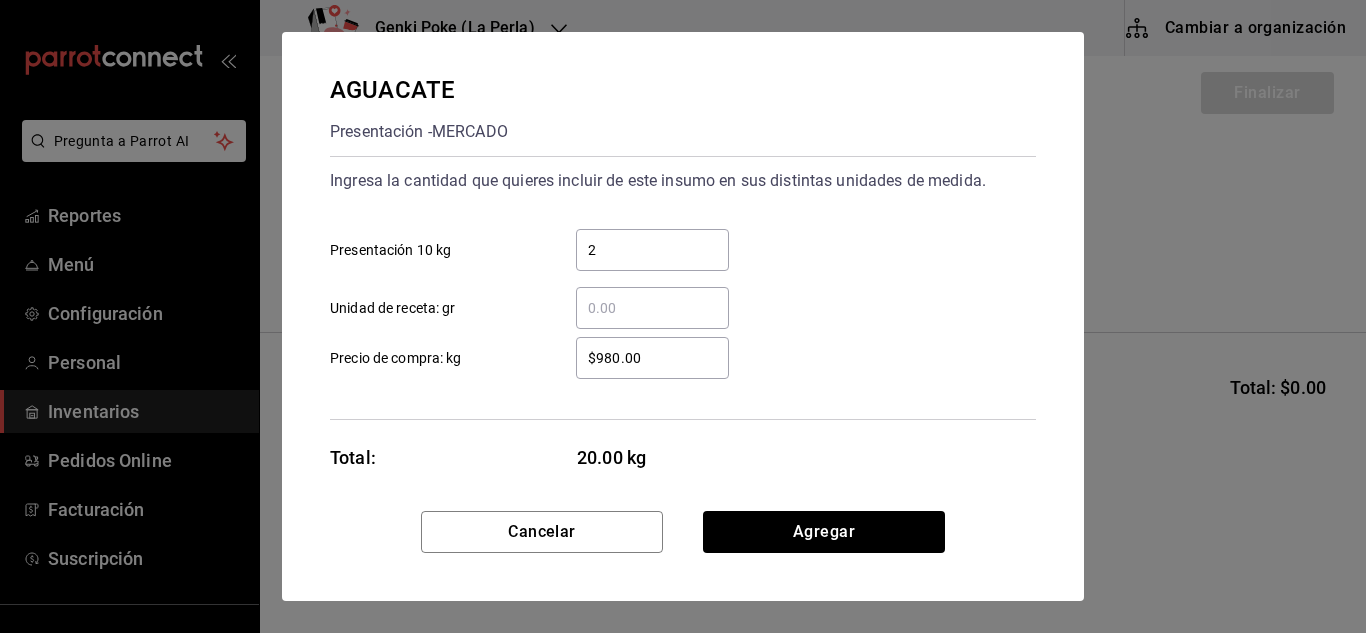 click on "2" at bounding box center (652, 250) 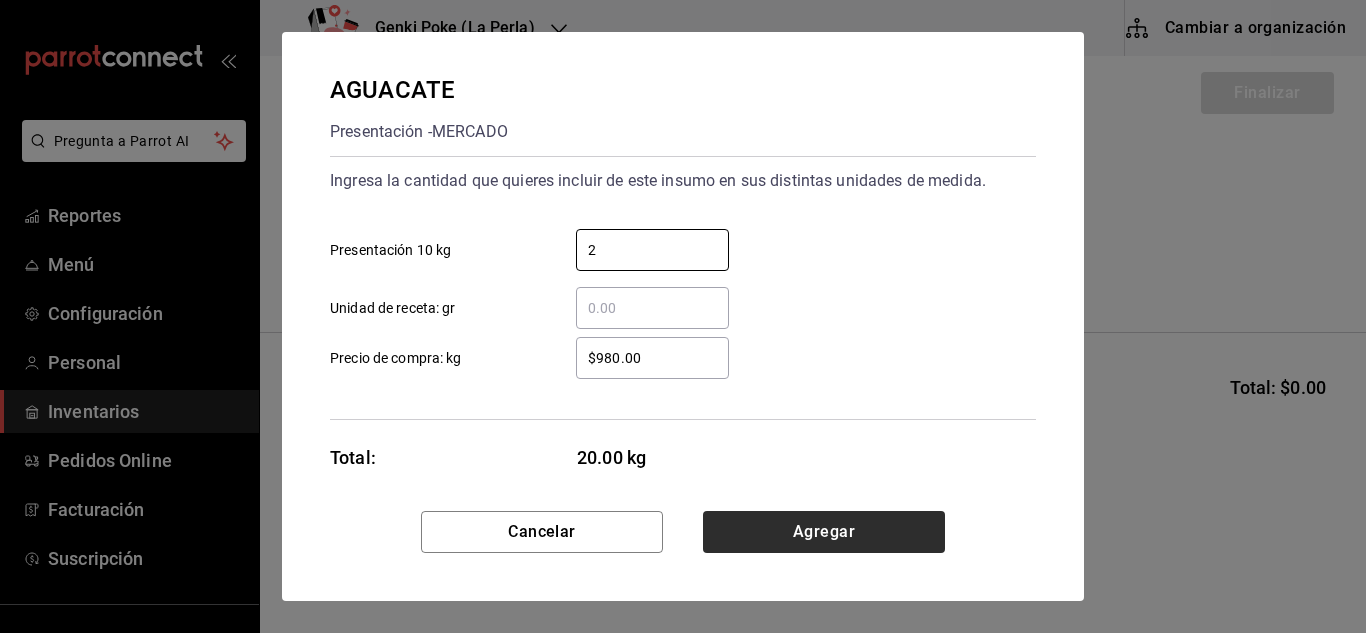 type on "2" 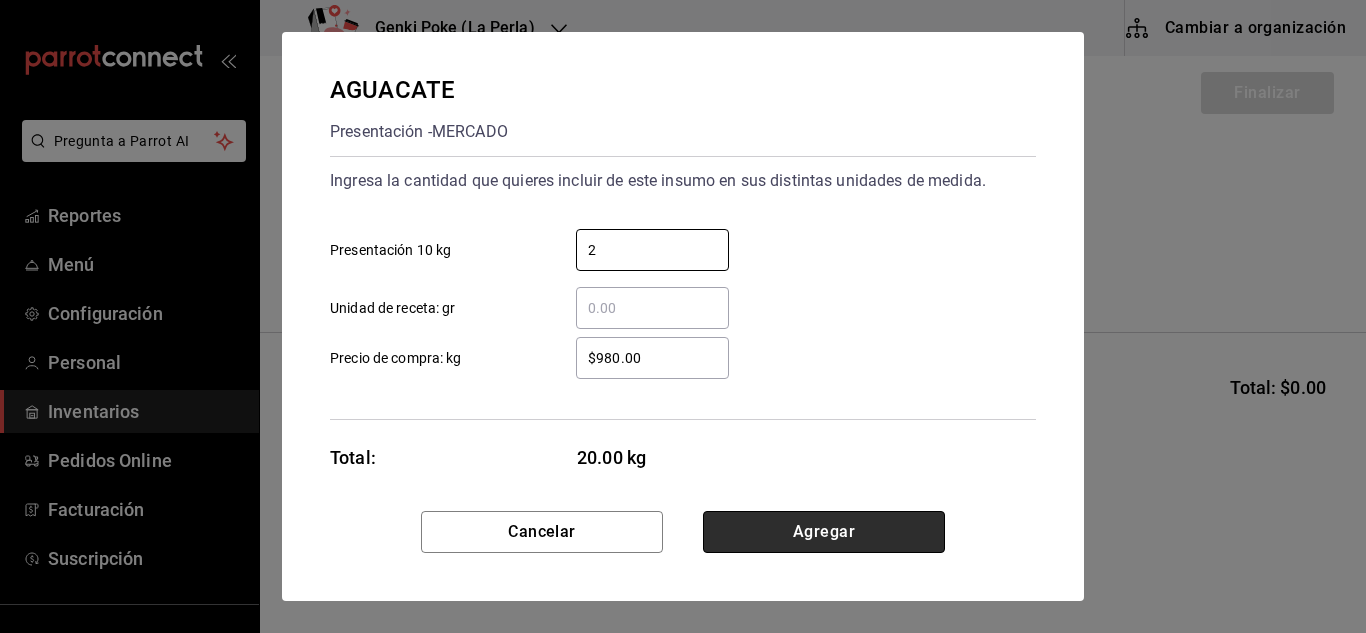 click on "Agregar" at bounding box center [824, 532] 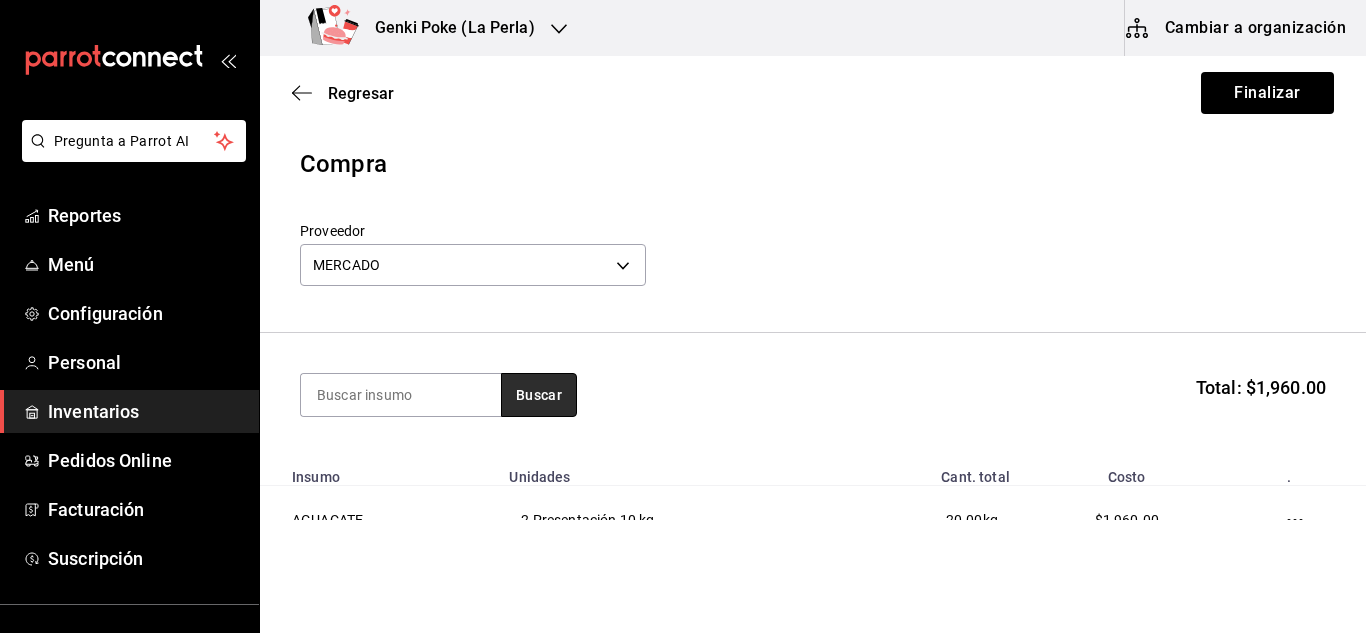 click on "Buscar" at bounding box center [539, 395] 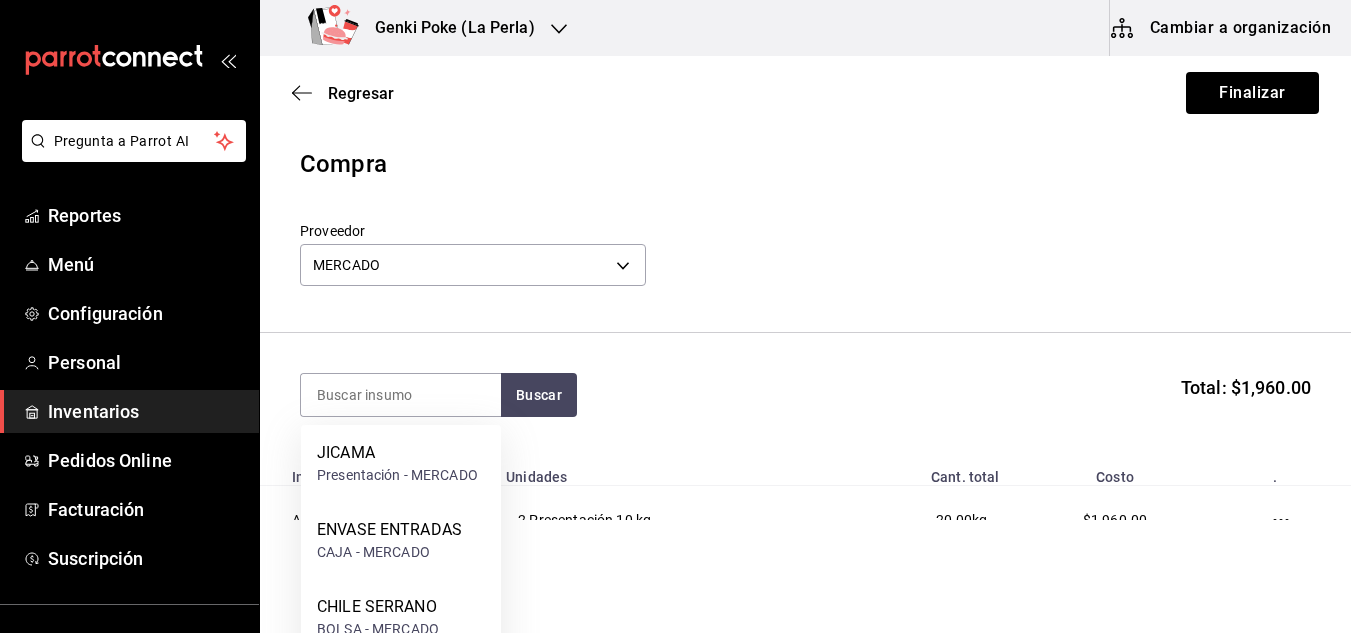 scroll, scrollTop: 99, scrollLeft: 0, axis: vertical 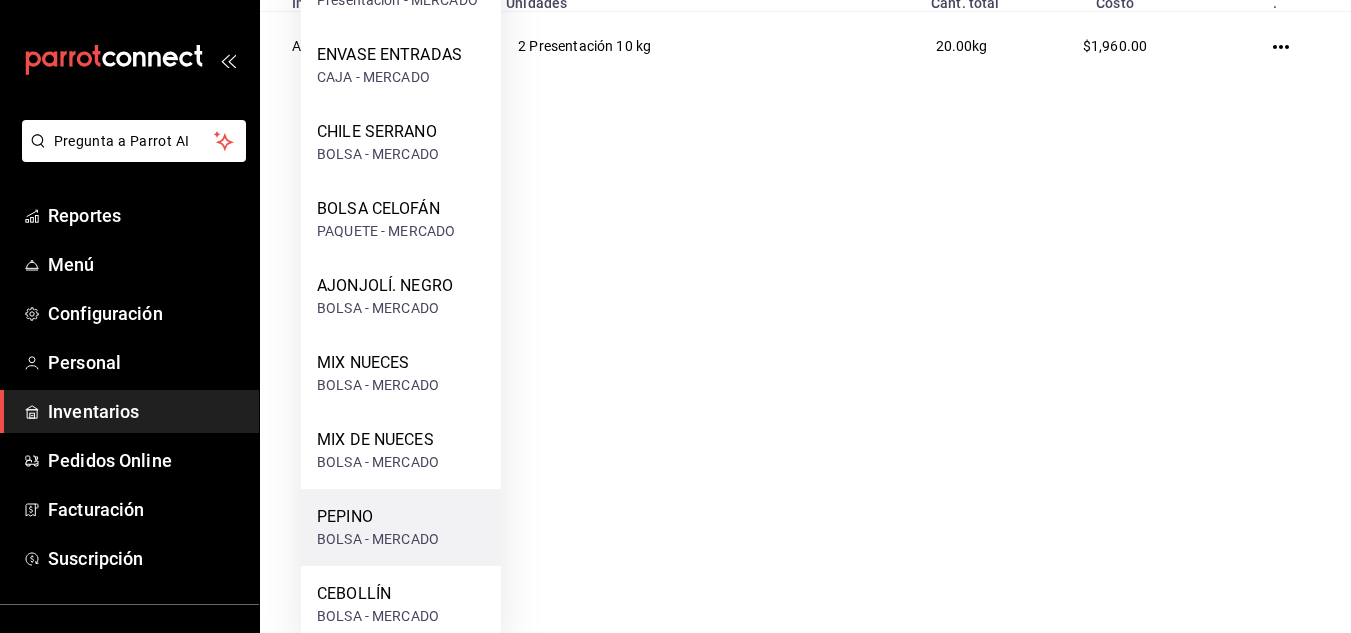 click on "PEPINO" at bounding box center [378, 517] 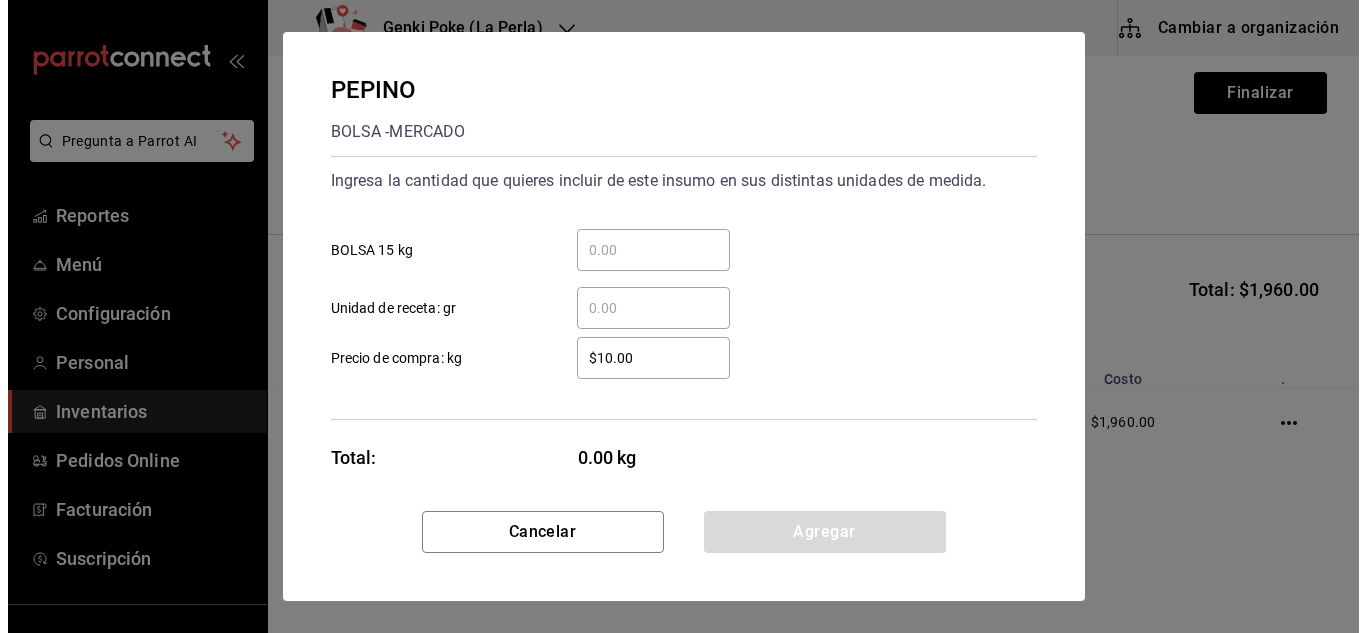 scroll, scrollTop: 0, scrollLeft: 0, axis: both 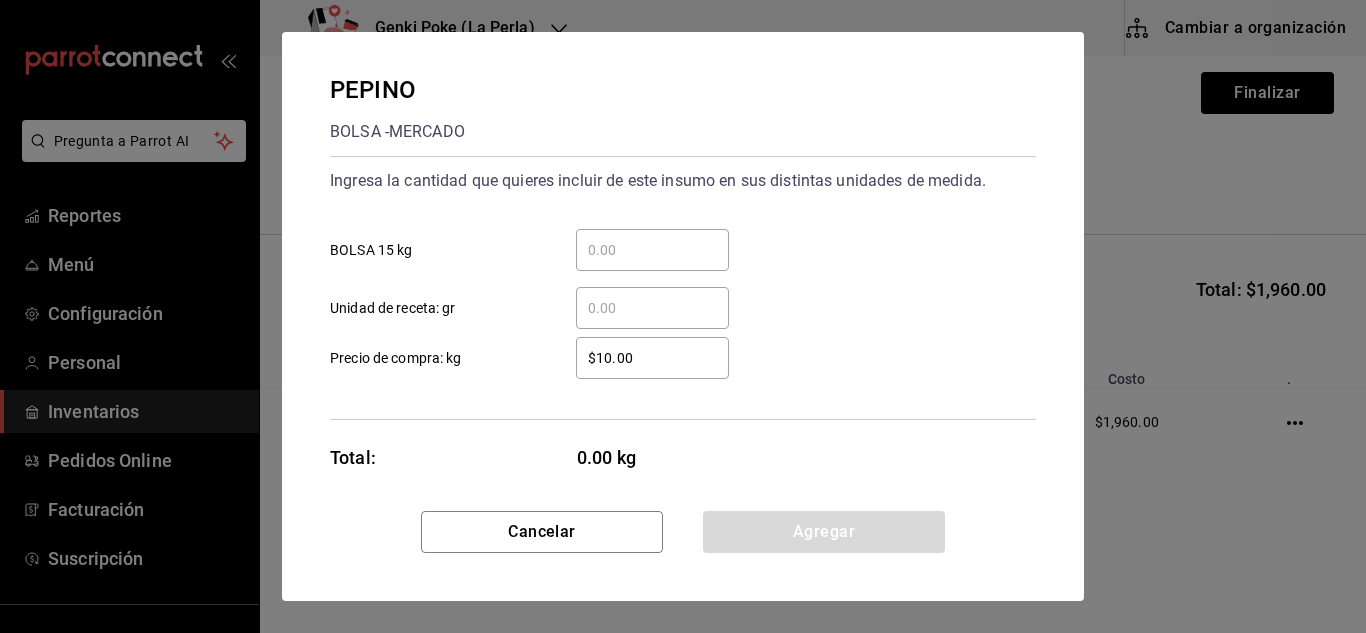 click on "​ Unidad de receta: gr" at bounding box center (652, 308) 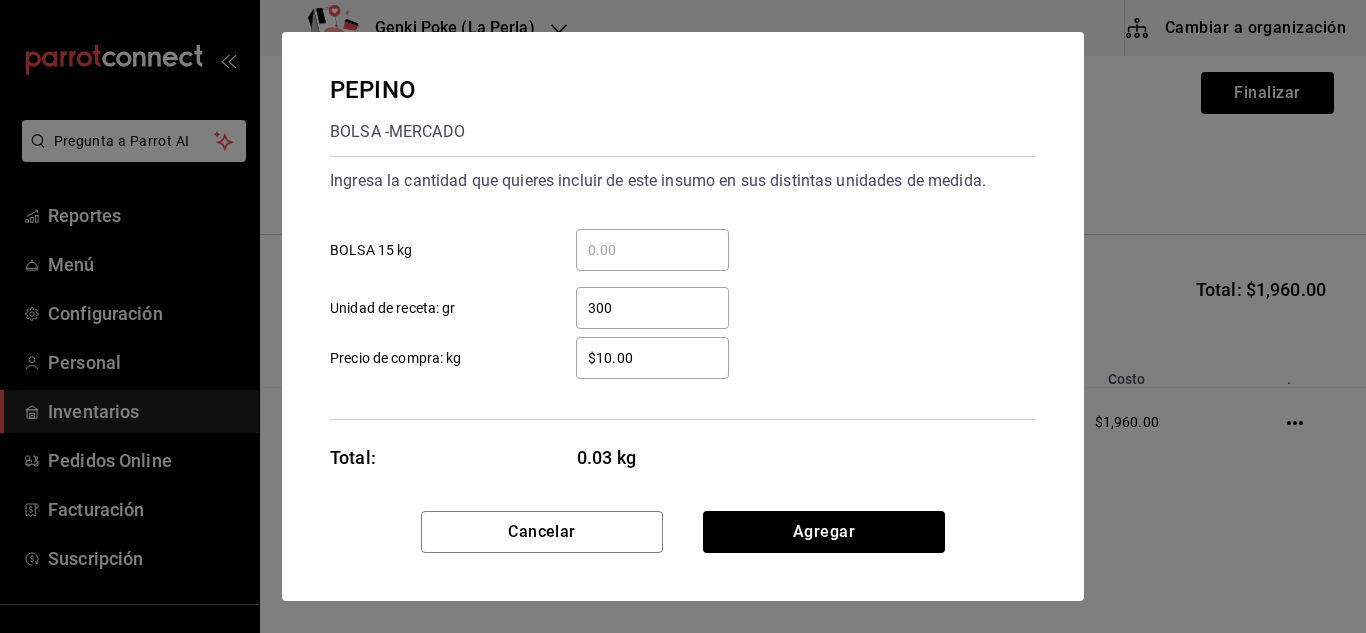 type on "3,000" 